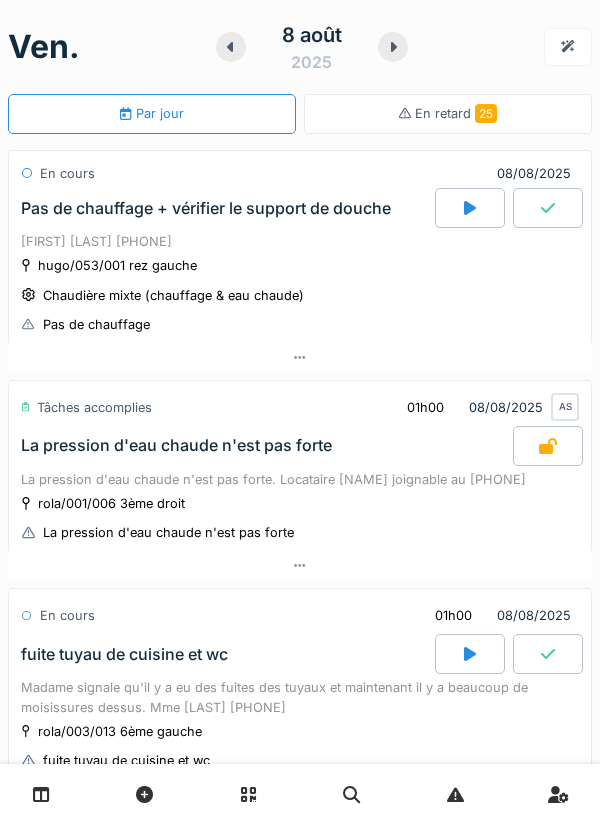scroll, scrollTop: 0, scrollLeft: 0, axis: both 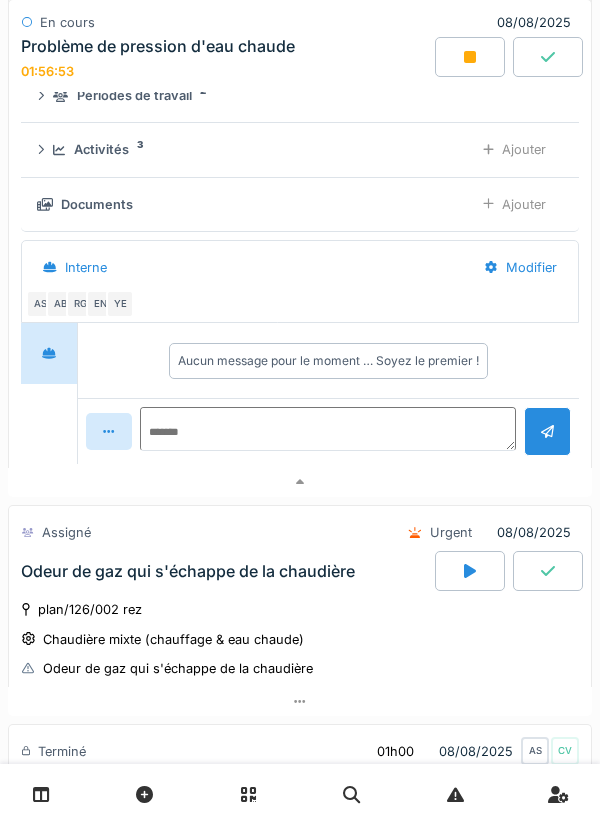 click at bounding box center (470, 57) 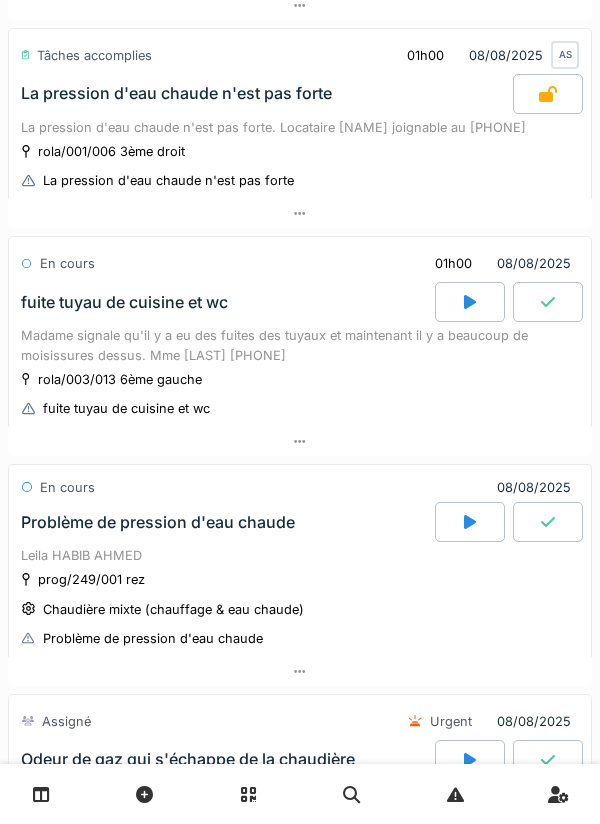 scroll, scrollTop: 361, scrollLeft: 0, axis: vertical 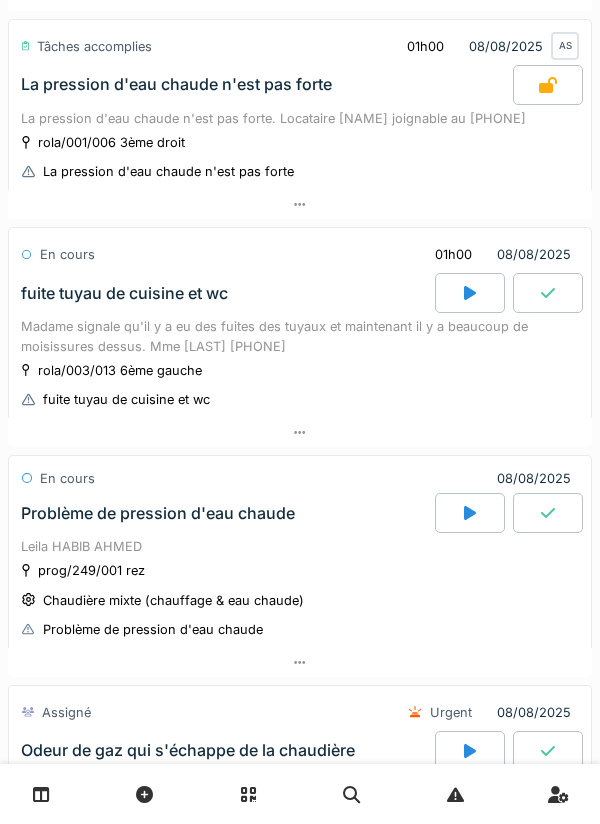 click on "Madame signale qu'il y a eu des fuites des tuyaux et maintenant il y a beaucoup de moisissures dessus. Mme [LAST] [PHONE]" at bounding box center [300, 336] 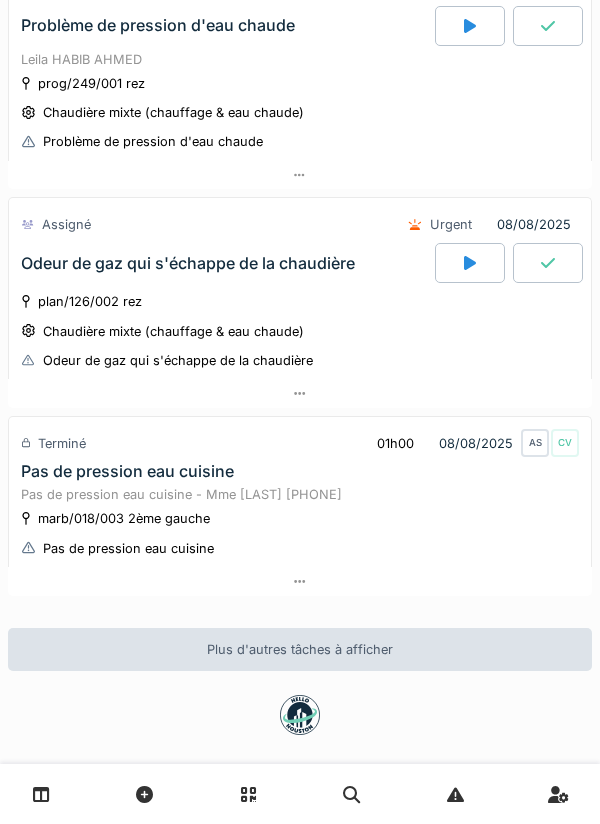 scroll, scrollTop: 1458, scrollLeft: 0, axis: vertical 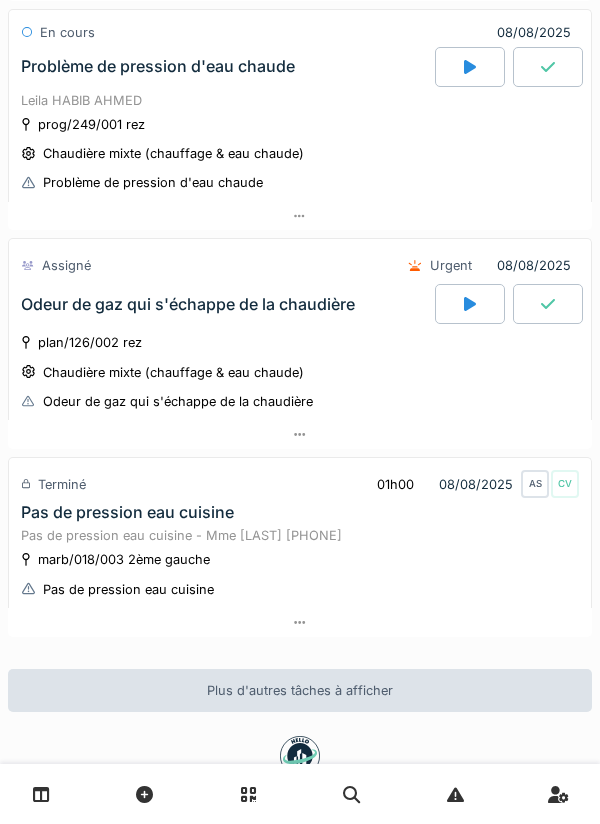 click on "Leila HABIB AHMED" at bounding box center [300, 100] 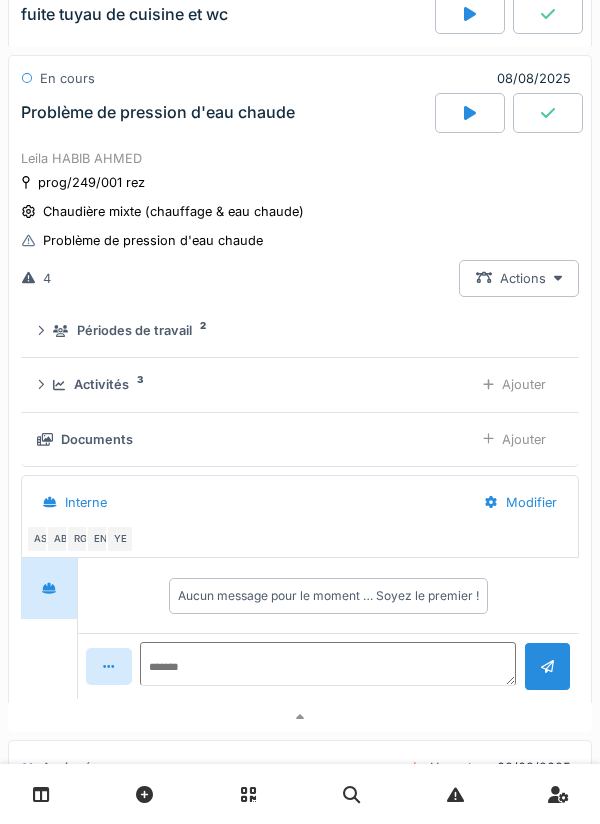 scroll, scrollTop: 1411, scrollLeft: 0, axis: vertical 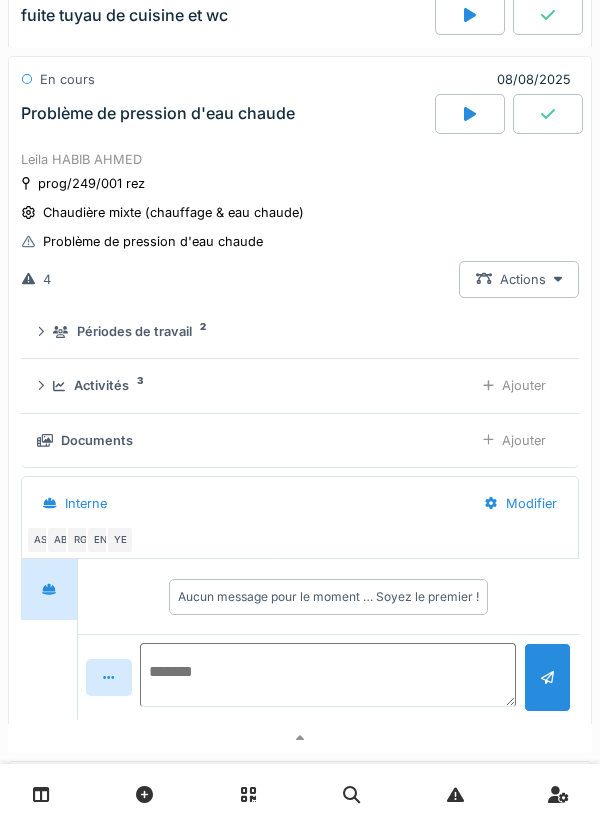 click at bounding box center (328, 675) 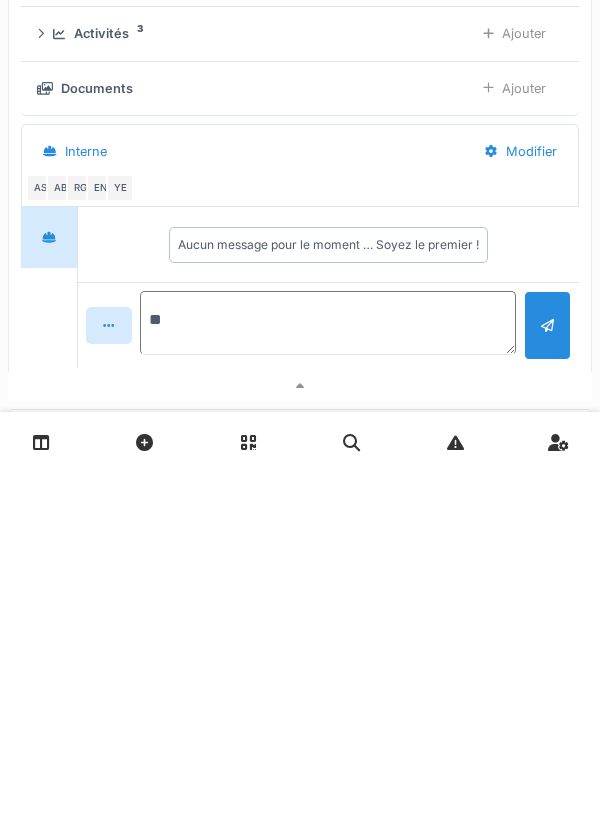 type on "*" 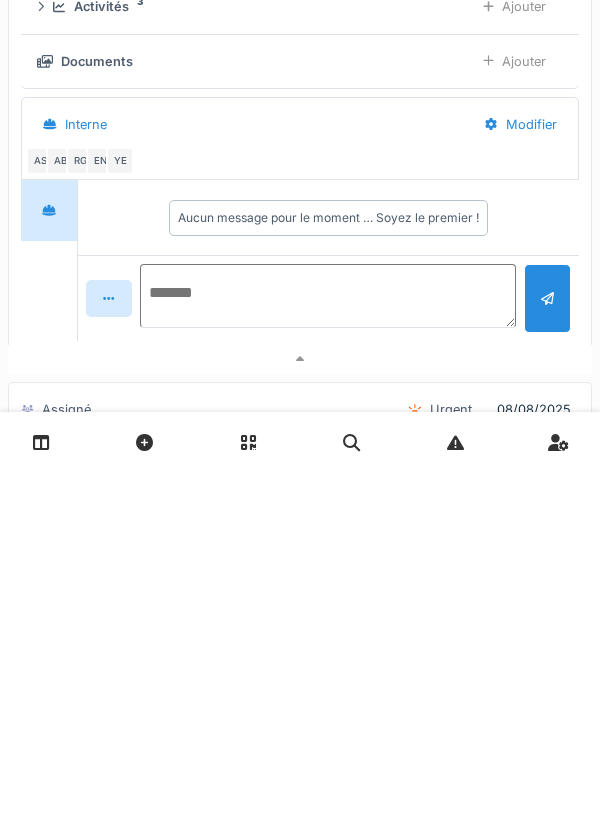 scroll, scrollTop: 1438, scrollLeft: 0, axis: vertical 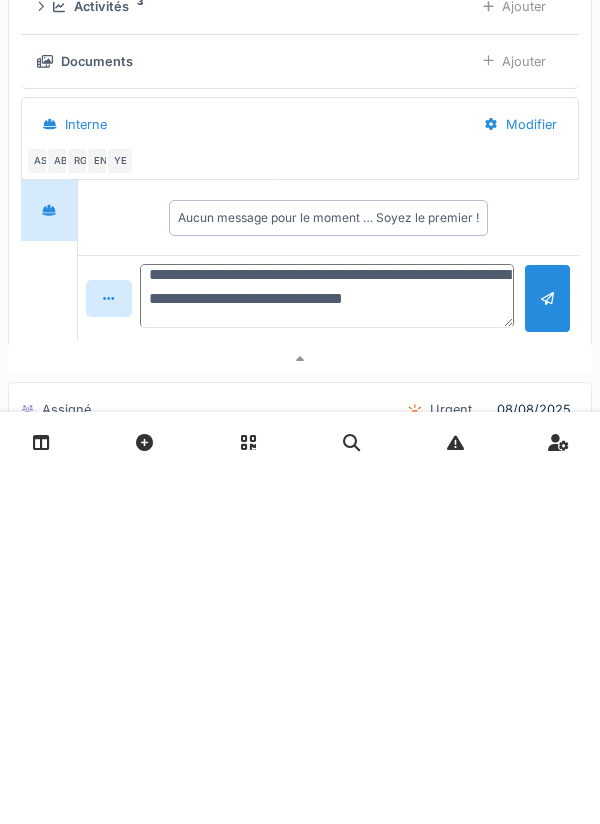 click on "**********" at bounding box center (327, 648) 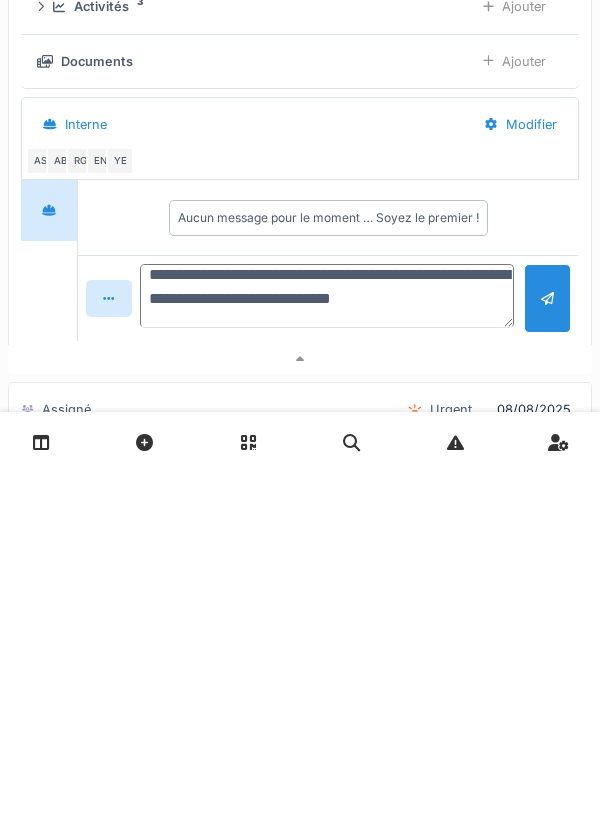 click on "**********" at bounding box center [327, 648] 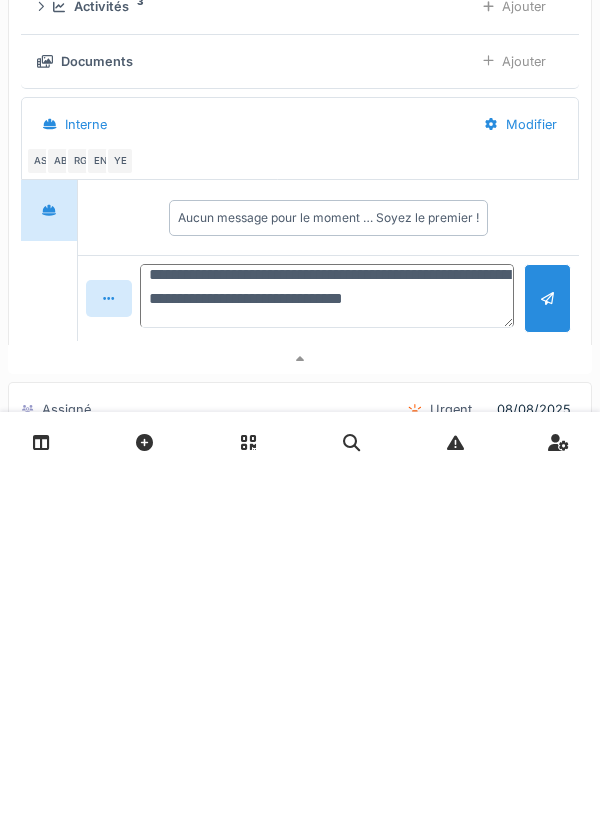 click on "**********" at bounding box center (327, 648) 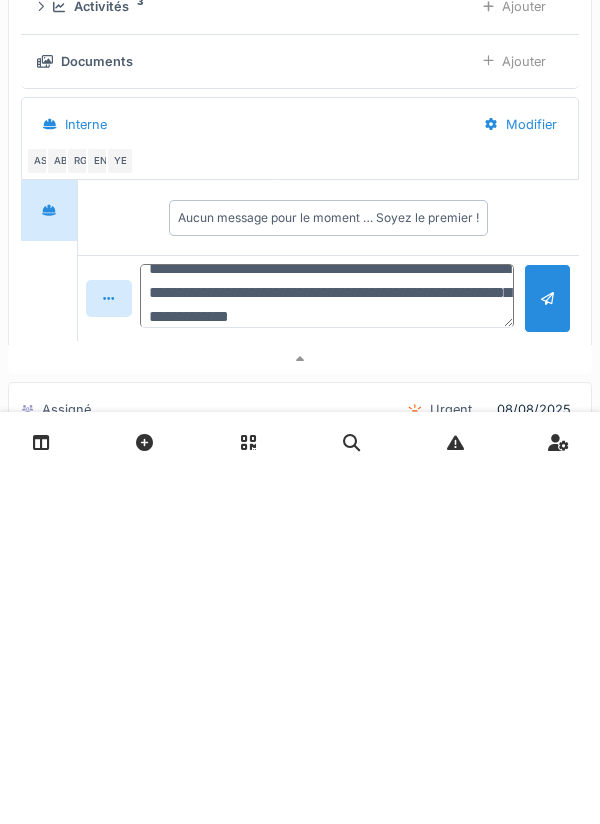 scroll, scrollTop: 48, scrollLeft: 0, axis: vertical 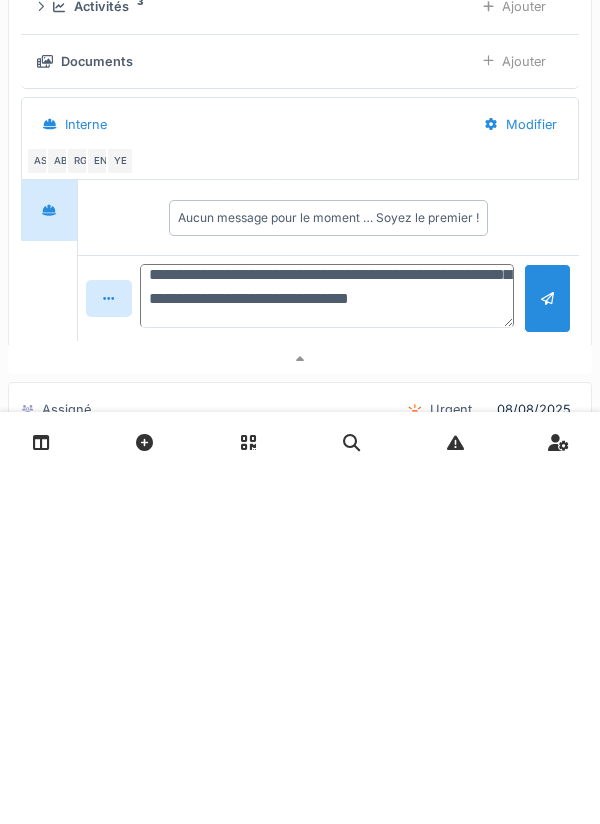 type on "**********" 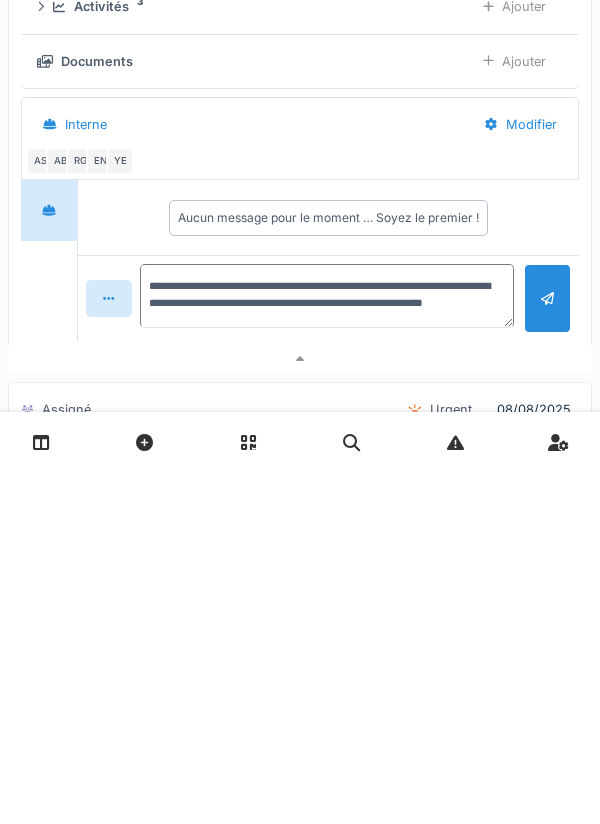 click at bounding box center [547, 650] 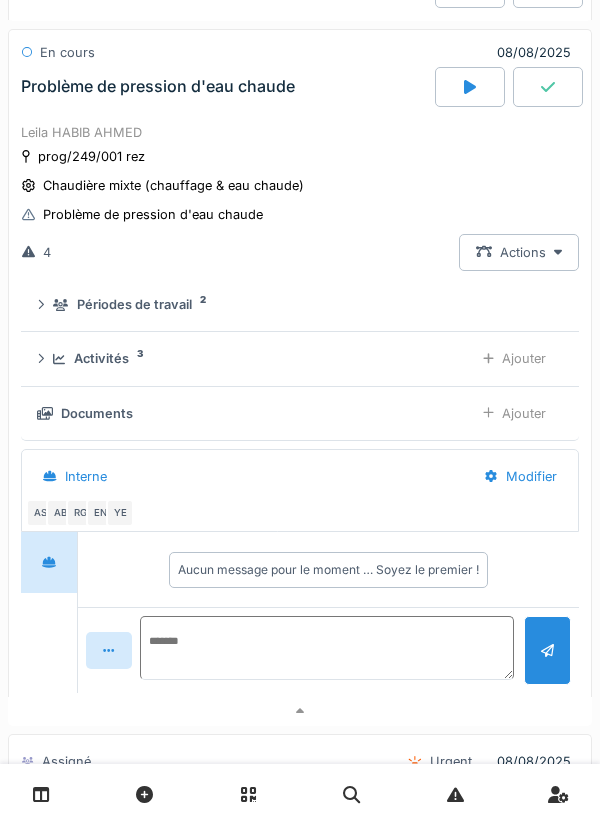 scroll, scrollTop: 0, scrollLeft: 0, axis: both 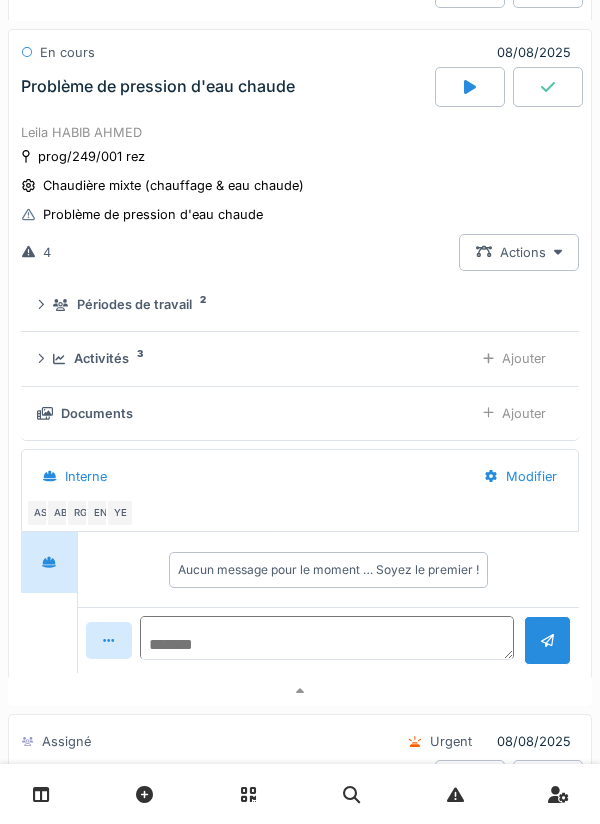 click at bounding box center (327, 638) 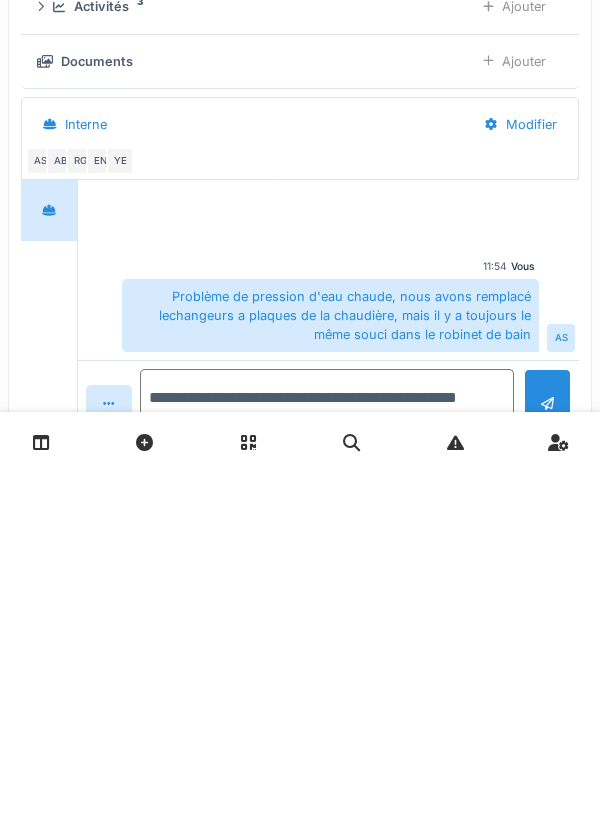 scroll, scrollTop: 1615, scrollLeft: 0, axis: vertical 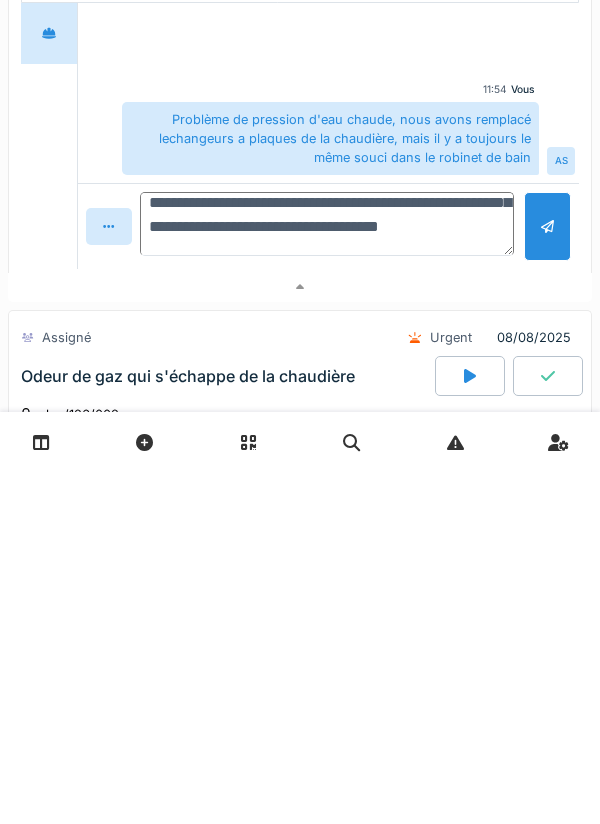 type on "**********" 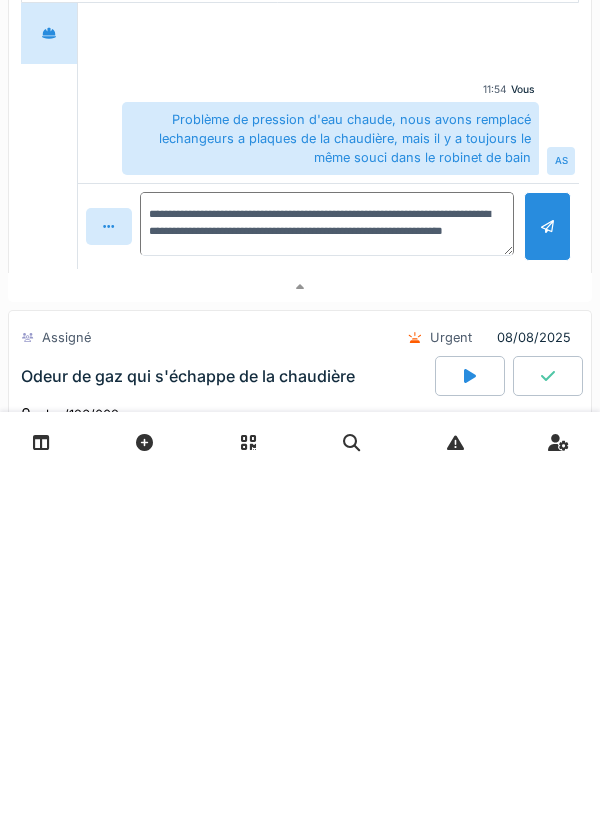 click at bounding box center (547, 578) 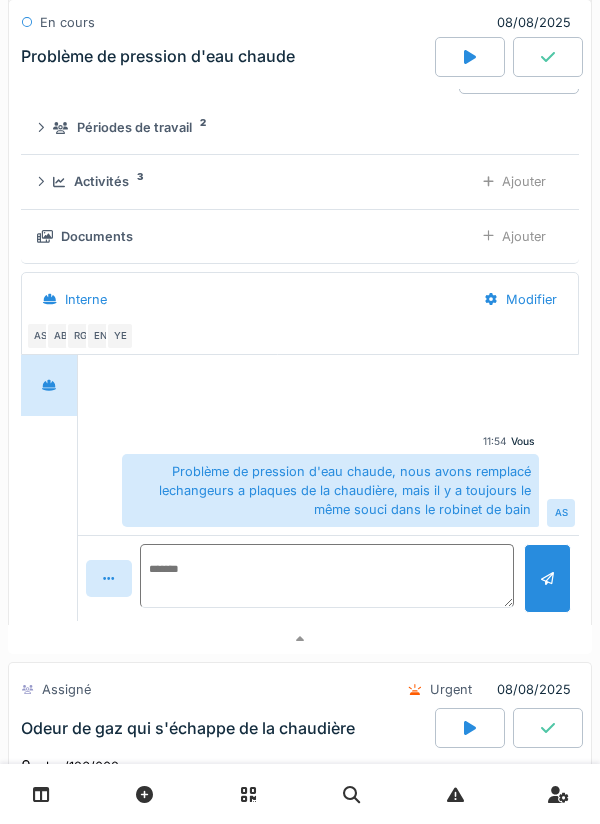 scroll, scrollTop: 0, scrollLeft: 0, axis: both 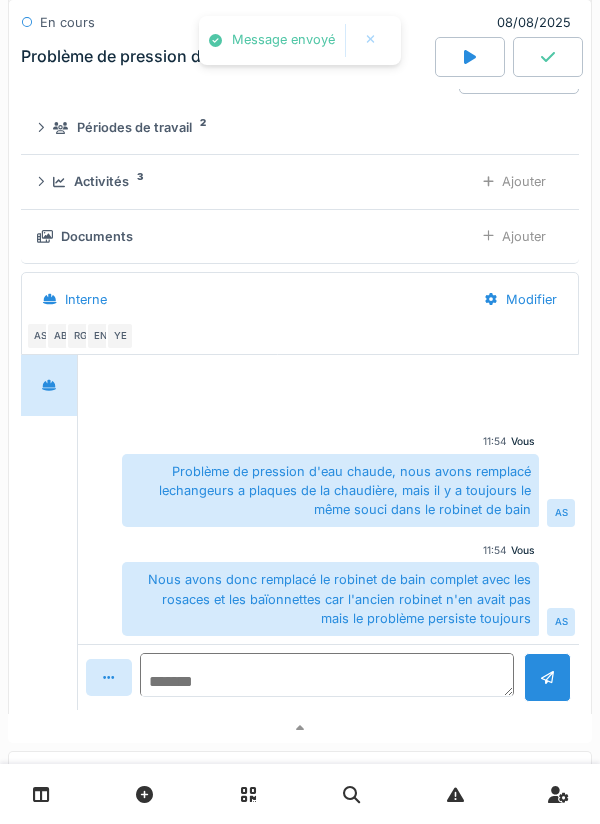click at bounding box center (327, 675) 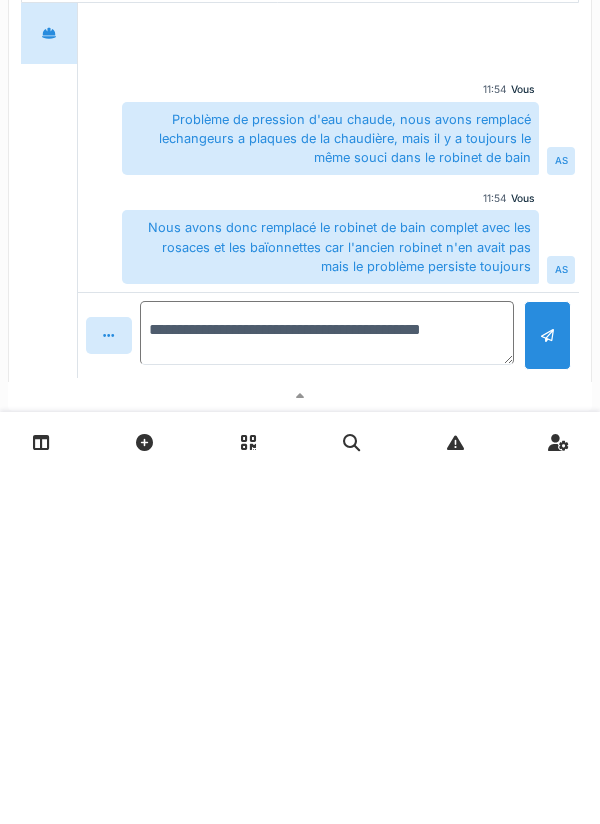 click on "**********" at bounding box center (327, 685) 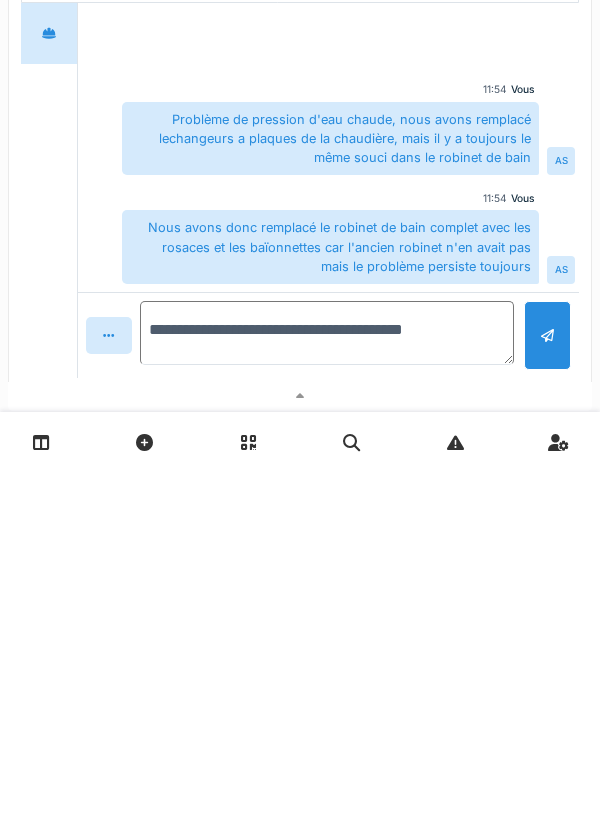 type on "**********" 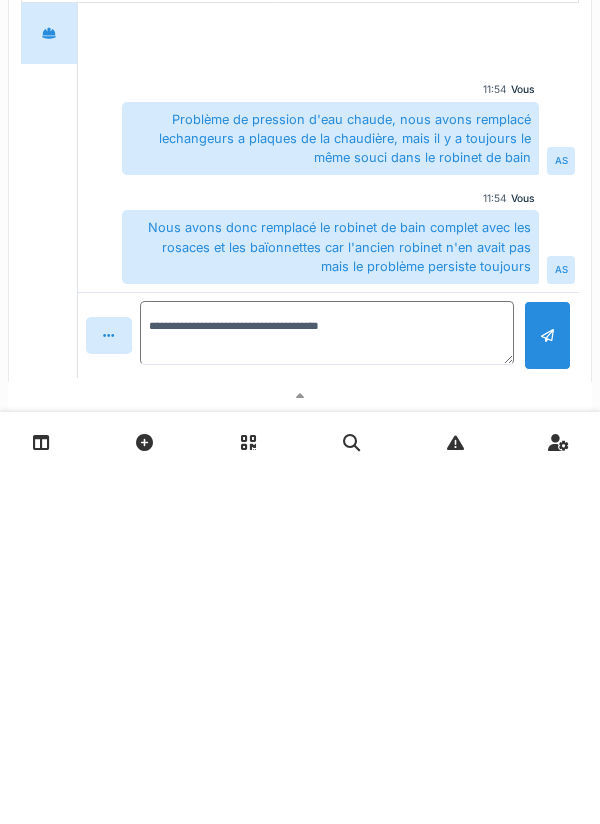 click at bounding box center [547, 687] 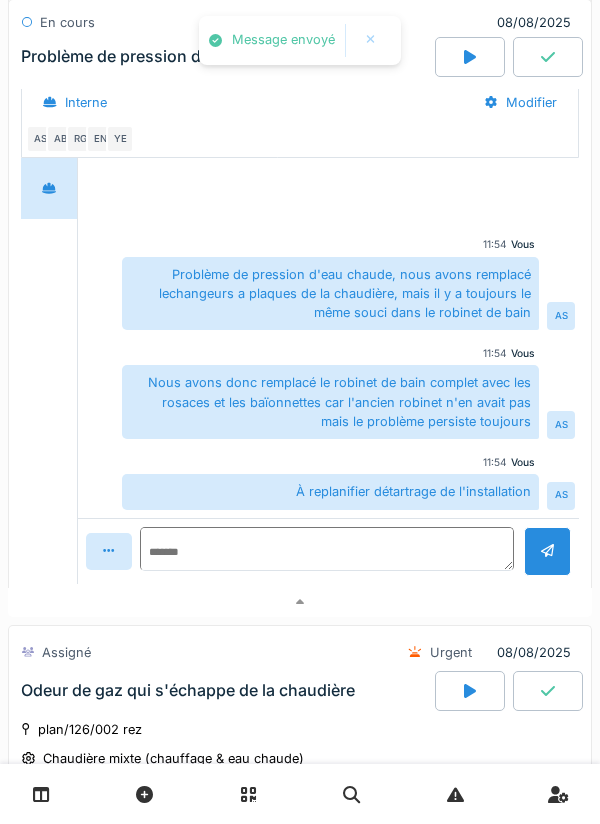 scroll, scrollTop: 1847, scrollLeft: 0, axis: vertical 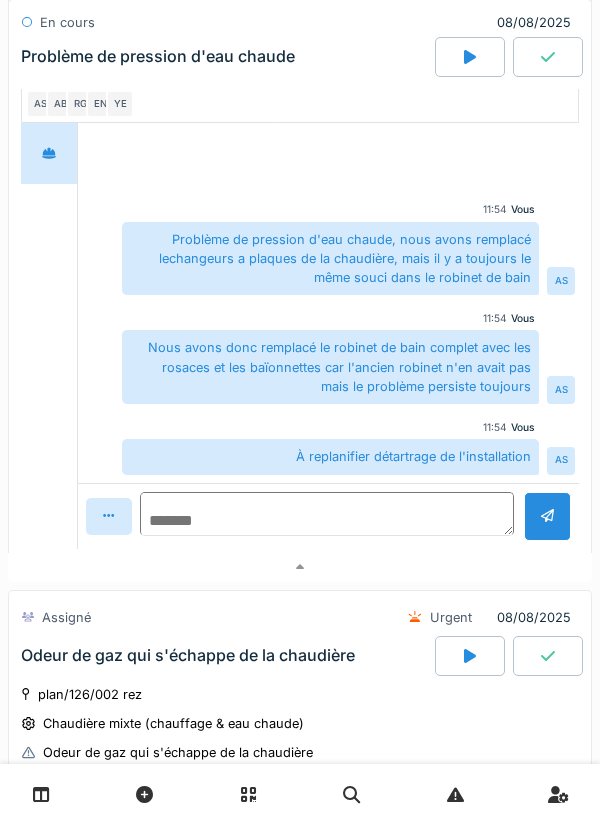 click at bounding box center (327, 514) 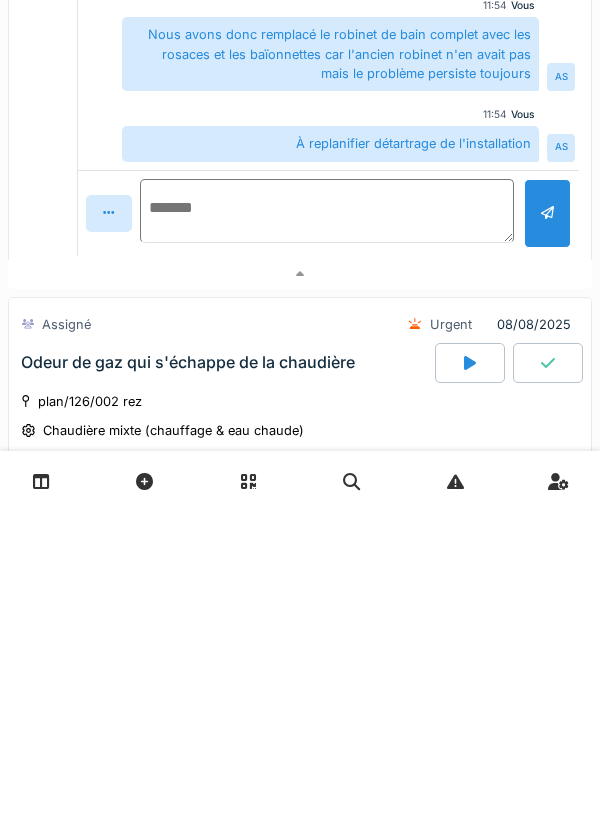 click at bounding box center (327, 524) 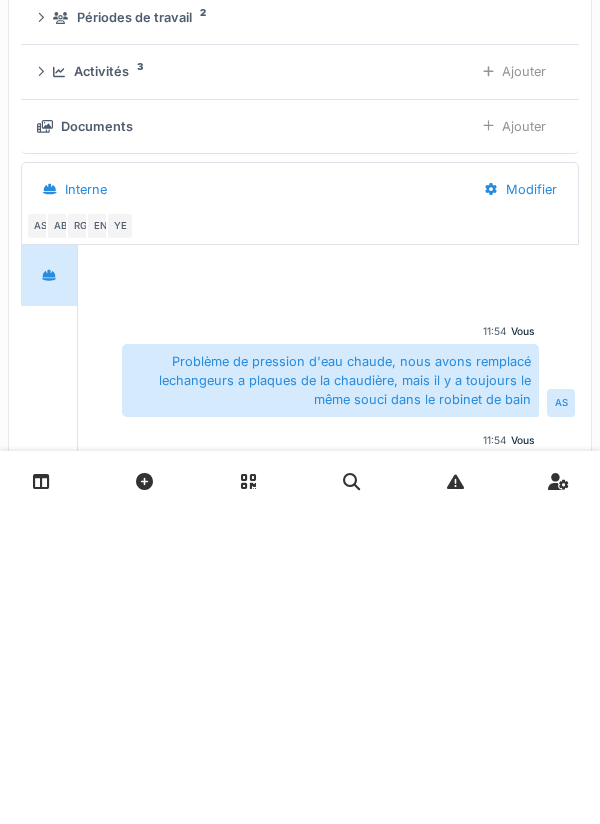 scroll, scrollTop: 1390, scrollLeft: 0, axis: vertical 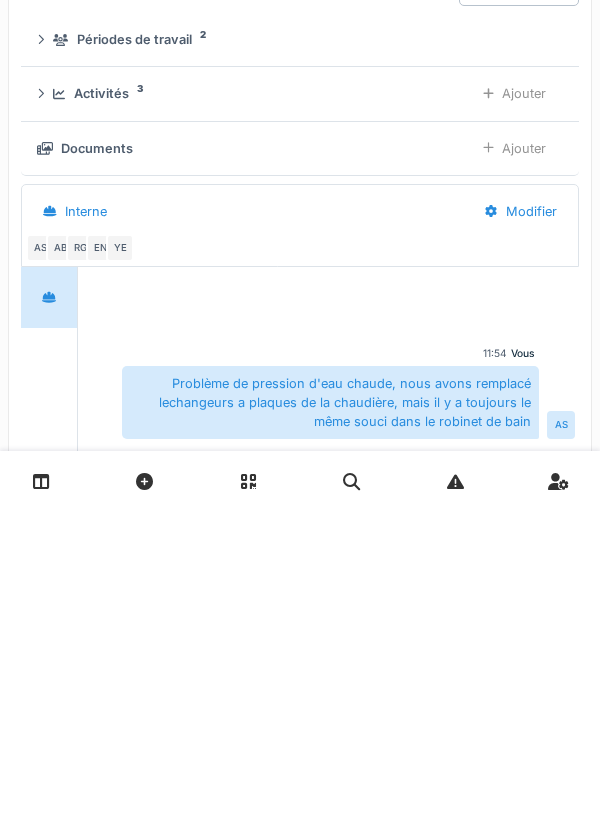 click on "Ajouter" at bounding box center (514, 461) 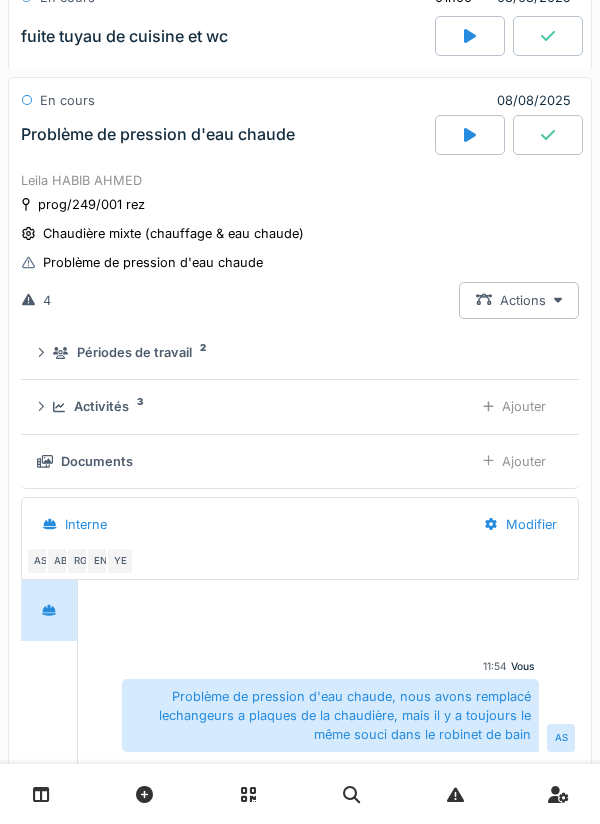 click on "Ajouter" at bounding box center (514, 406) 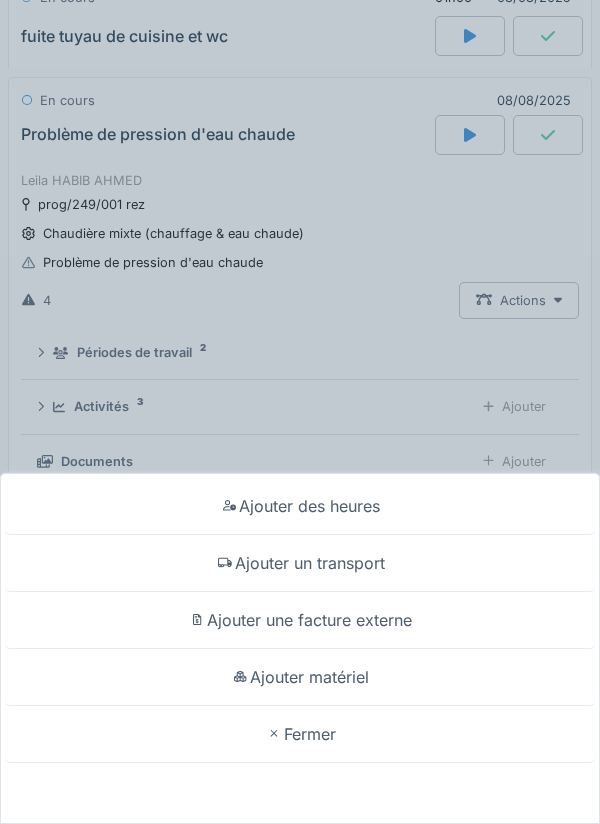 scroll, scrollTop: 1534, scrollLeft: 0, axis: vertical 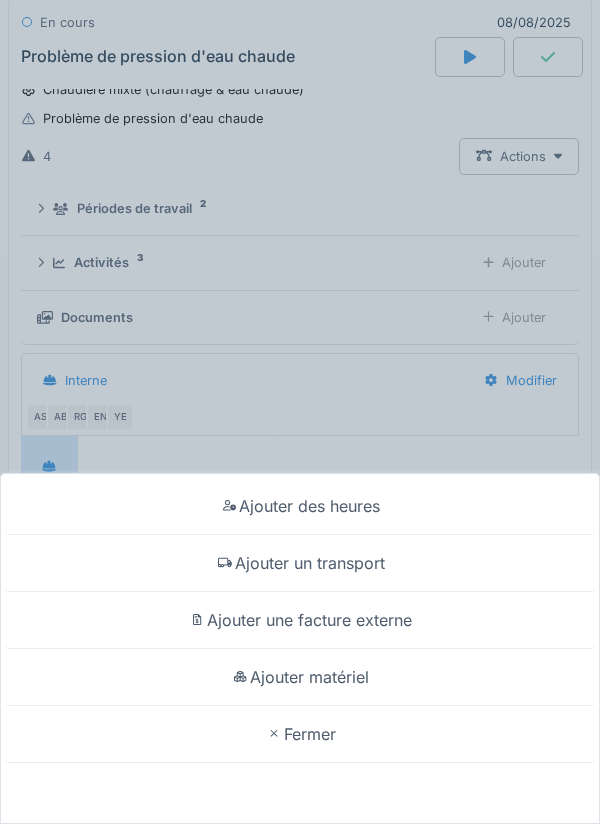 click on "Ajouter matériel" at bounding box center (300, 677) 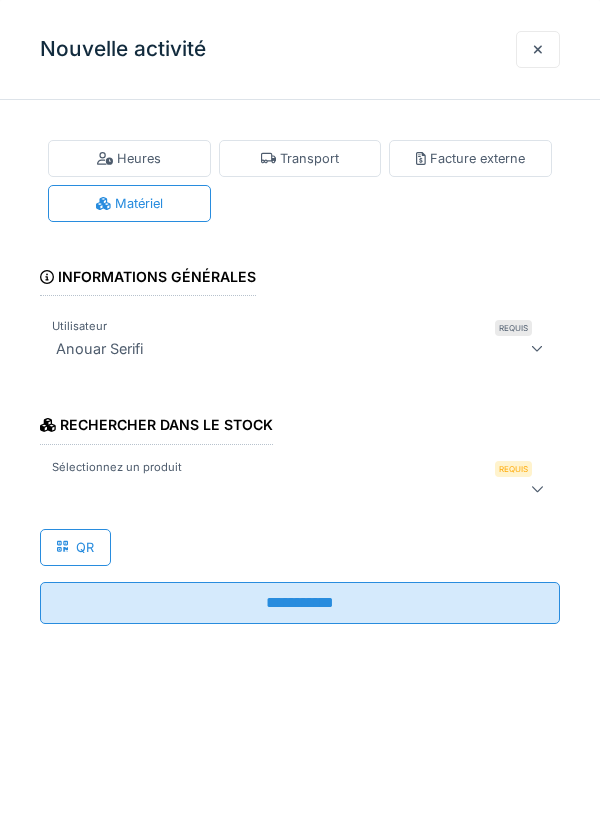 click at bounding box center [300, 489] 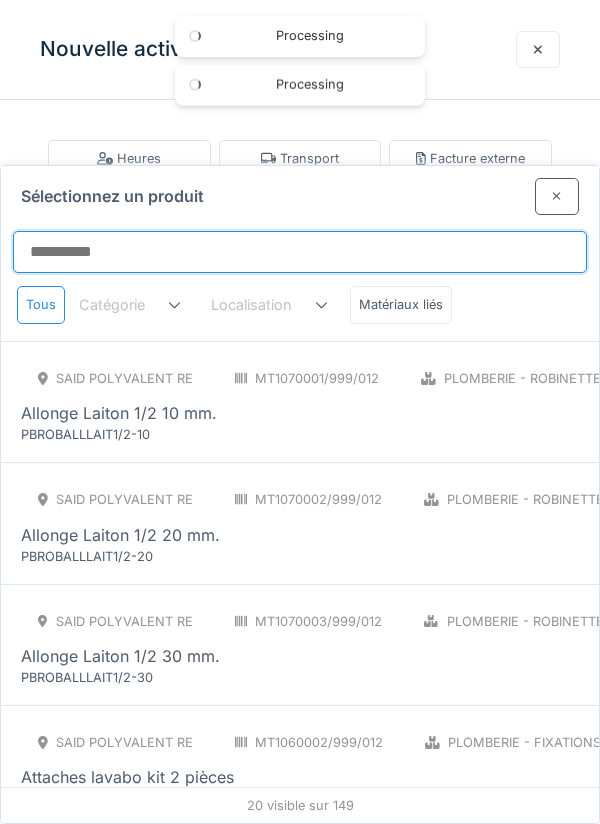 click on "Sélectionnez un produit" at bounding box center (300, 252) 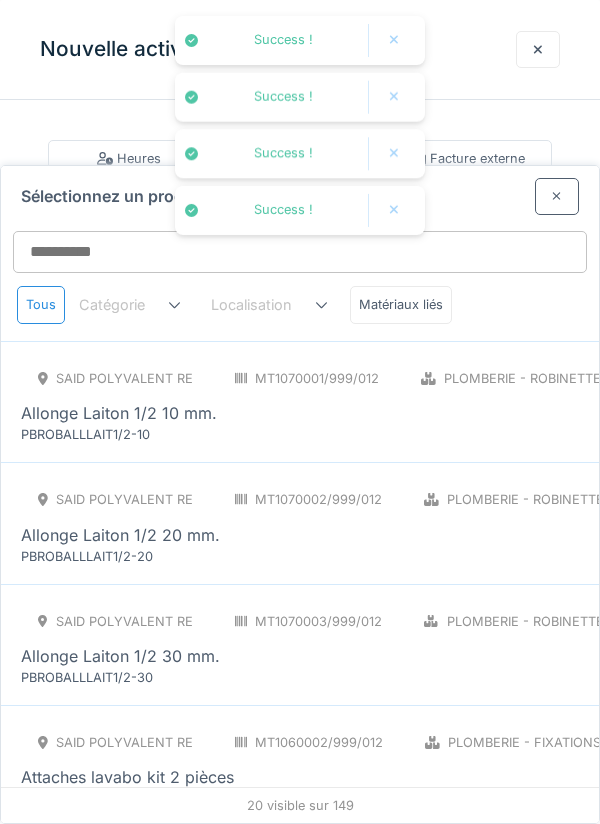 click at bounding box center (557, 196) 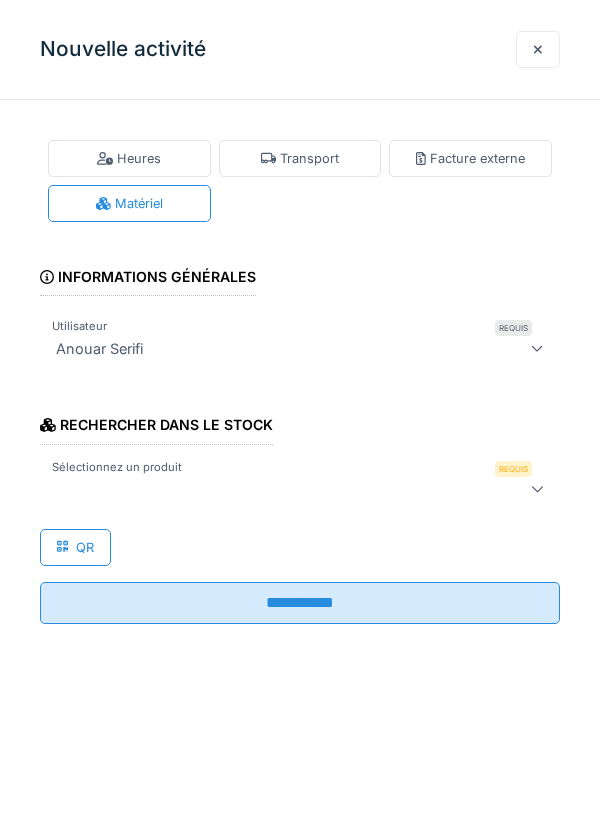 click at bounding box center [267, 489] 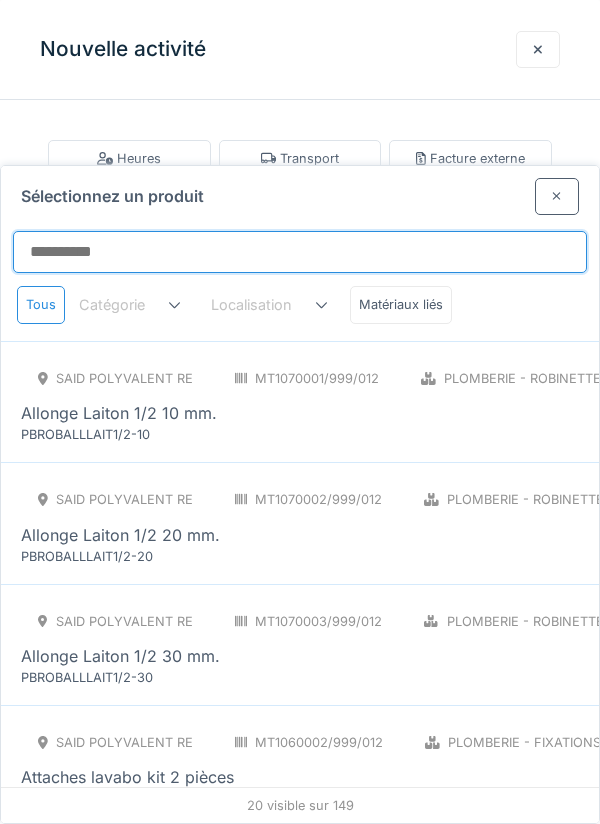 click on "Sélectionnez un produit" at bounding box center [300, 252] 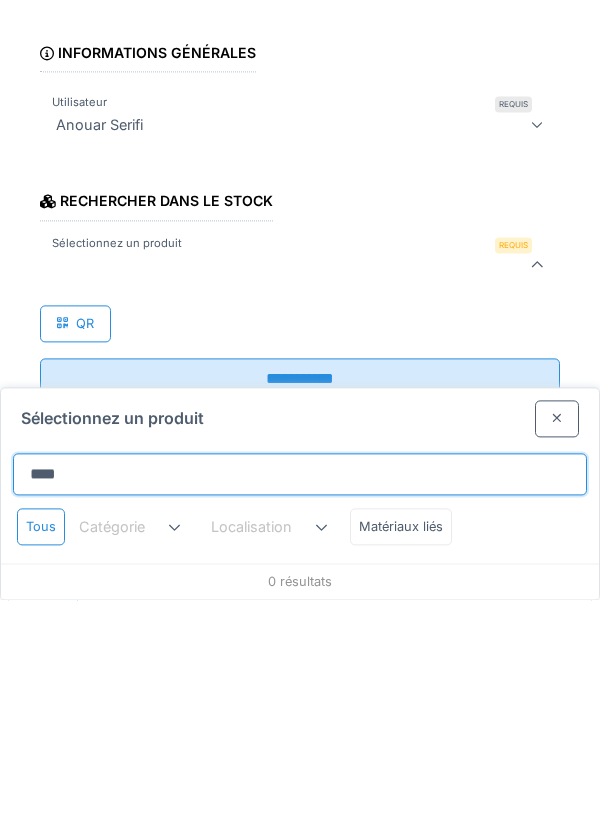 type on "*****" 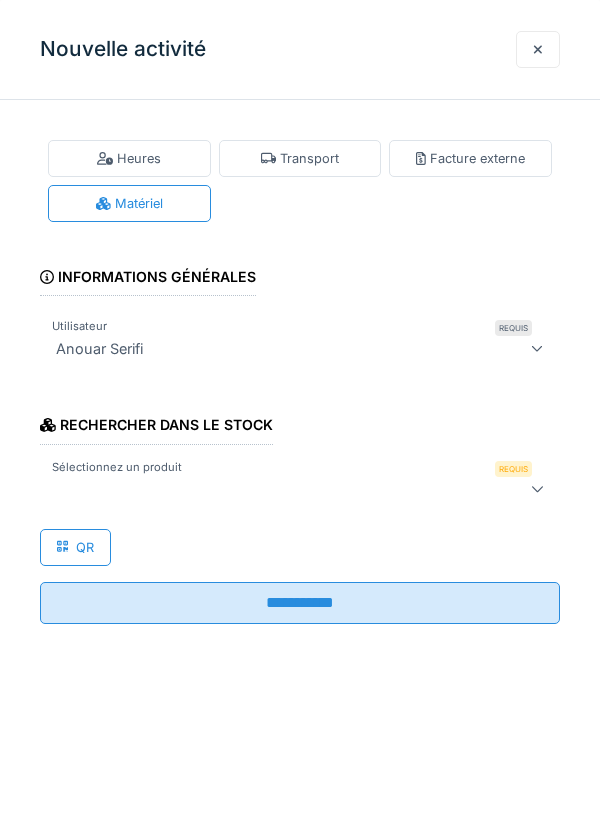 click at bounding box center [267, 489] 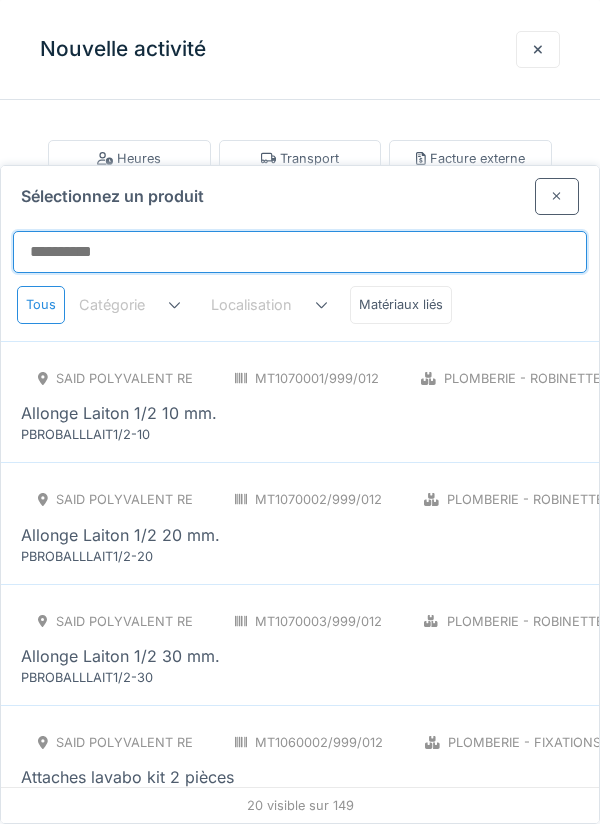 click on "Sélectionnez un produit" at bounding box center (300, 252) 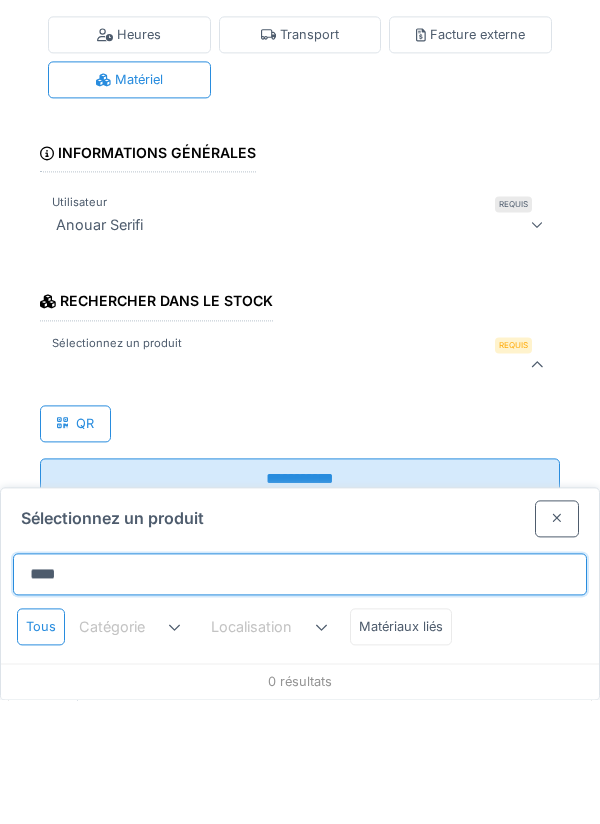 type on "*****" 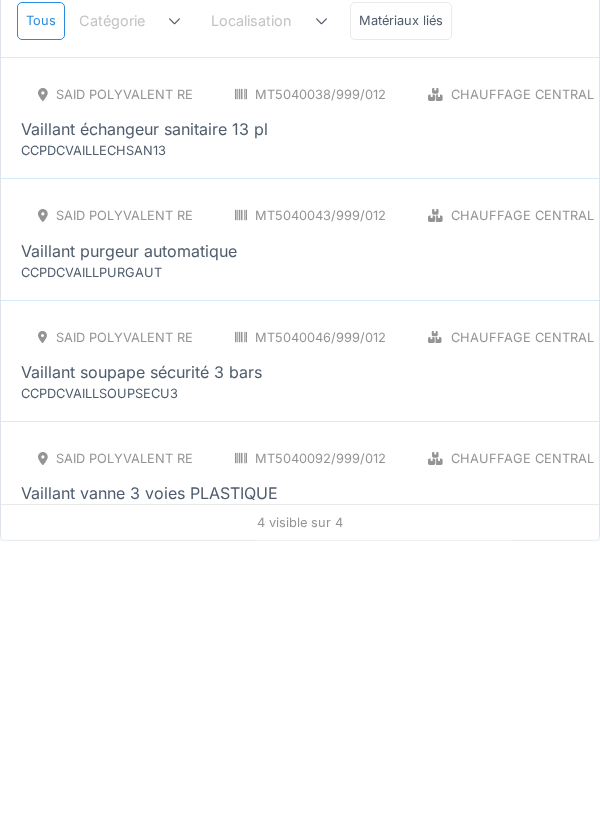 click on "SAID polyvalent RE MT5040038/999/012 Chauffage central - Pièces détachées chaudières PCE Vaillant échangeur sanitaire 13 pl CCPDCVAILLECHSAN13" at bounding box center (472, 402) 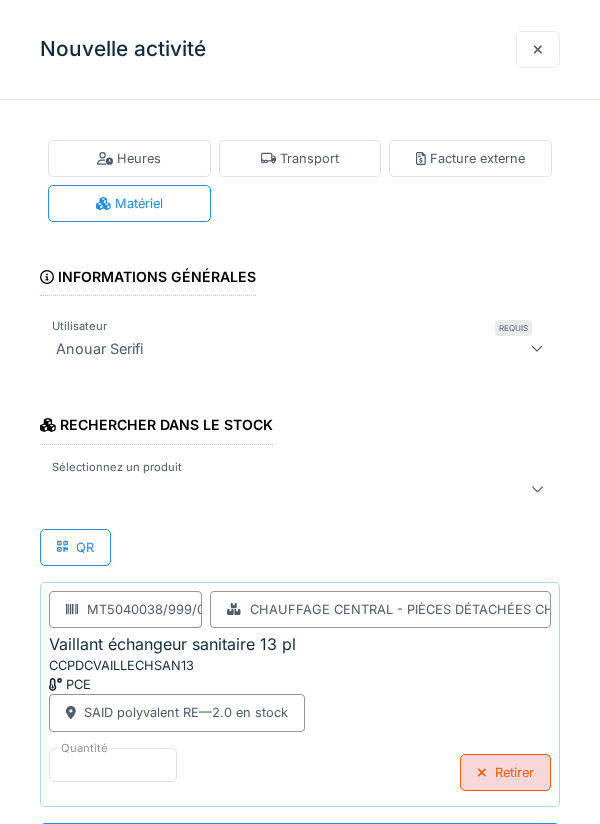 click at bounding box center [300, 489] 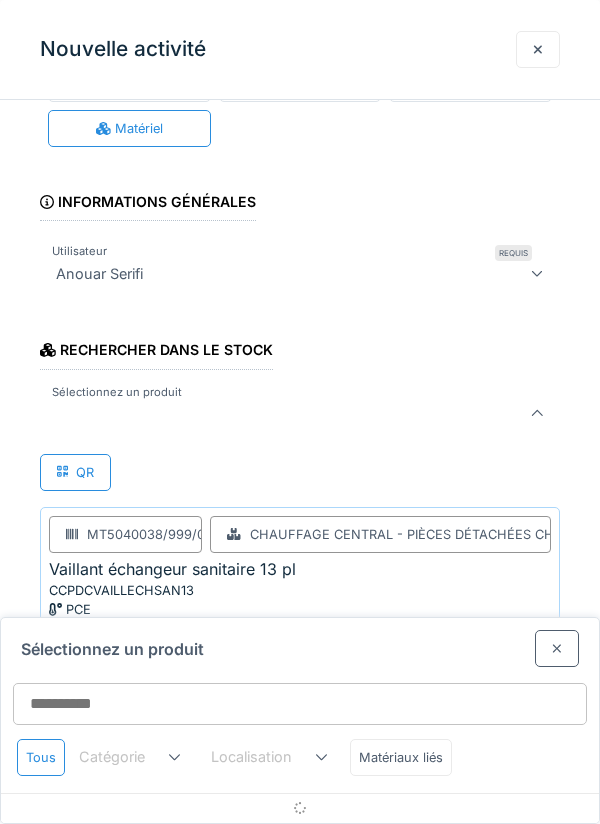 scroll, scrollTop: 76, scrollLeft: 0, axis: vertical 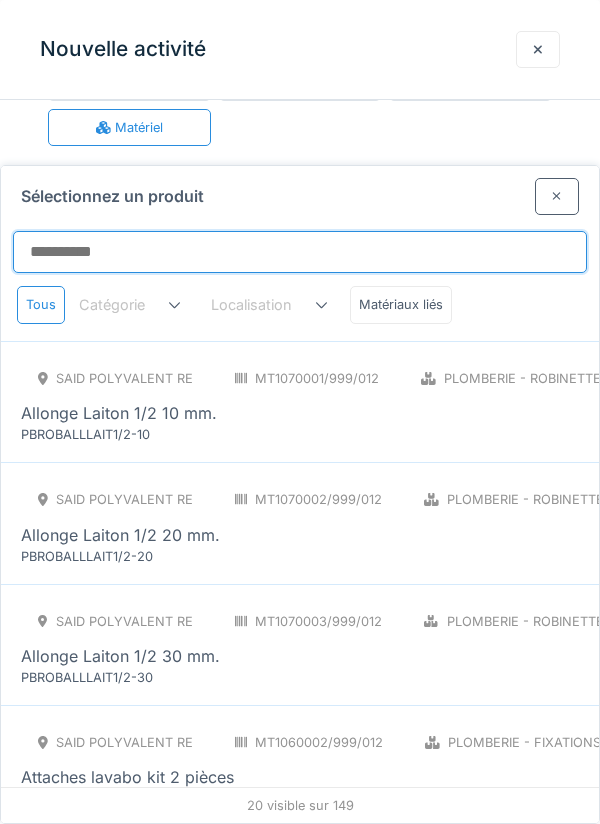 click on "Sélectionnez un produit" at bounding box center (300, 252) 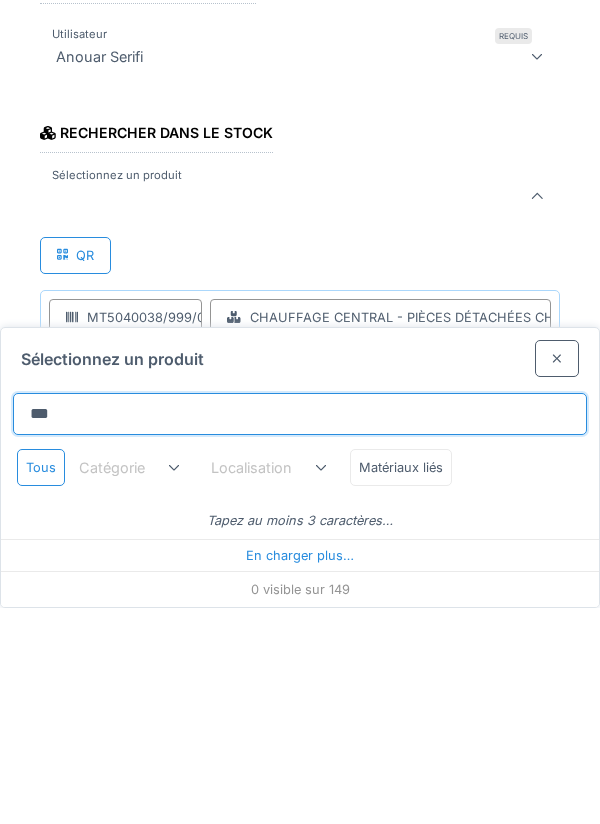 type on "****" 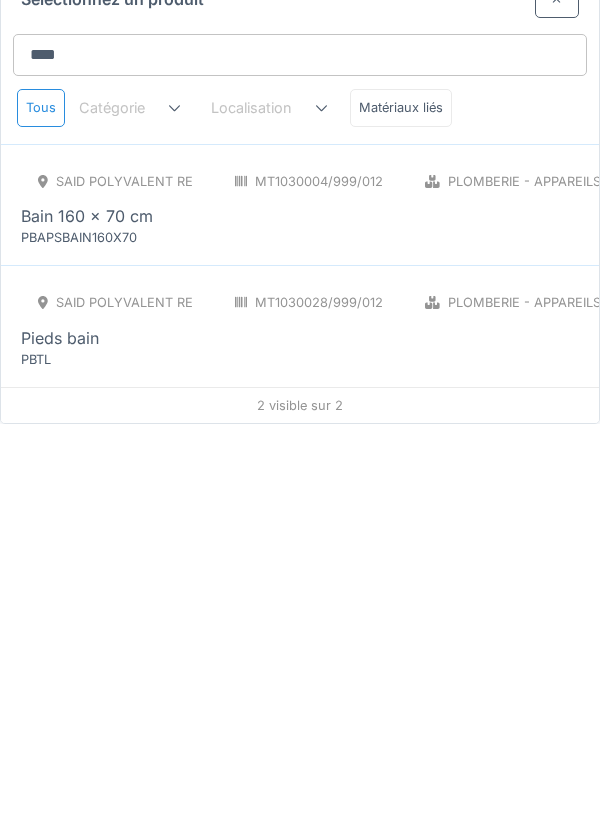 click on "SAID polyvalent RE MT1030004/999/012 Plomberie - Appareils sanitaires PCE Bain 160 x 70 cm PBAPSBAIN160X70" at bounding box center (402, 605) 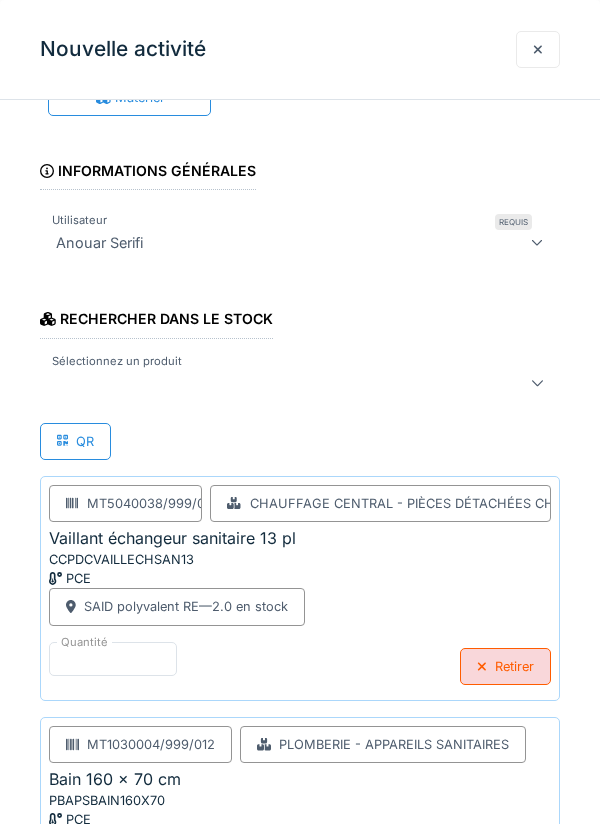 scroll, scrollTop: 107, scrollLeft: 0, axis: vertical 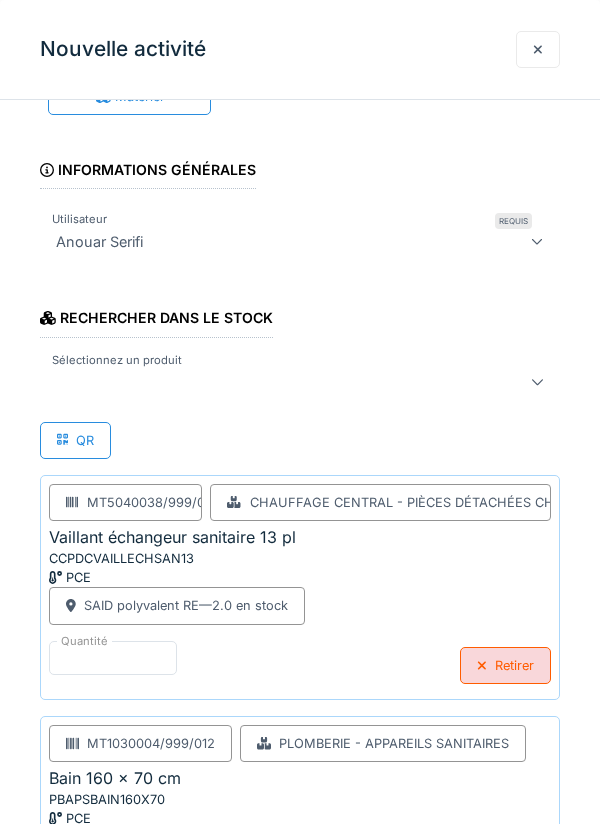 click on "Anouar Serifi" at bounding box center [300, 241] 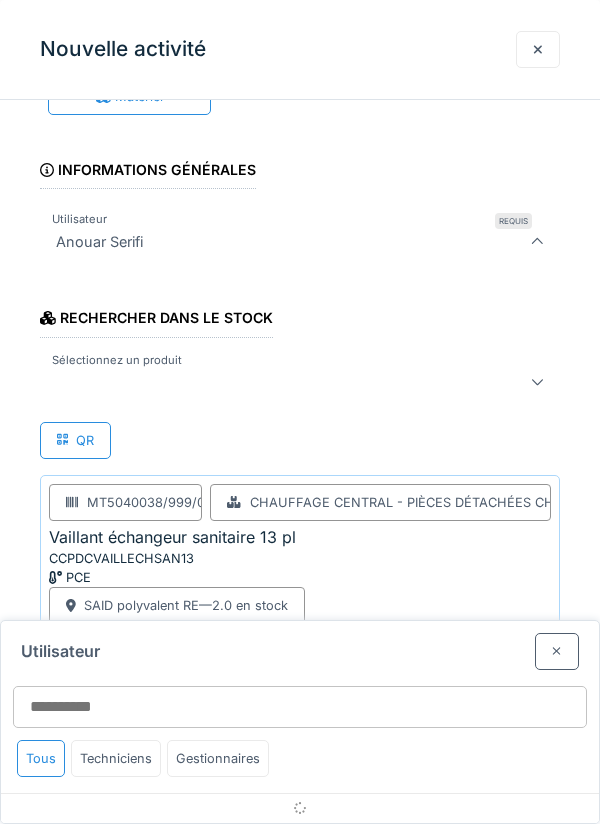 click on "Rechercher dans le stock Sélectionnez un produit QR MT5040038/999/012 Chauffage central - Pièces détachées chaudières Vaillant échangeur sanitaire 13 pl CCPDCVAILLECHSAN13 PCE SAID polyvalent RE — 2.0 en stock Quantité * Retirer MT1030004/999/012 Plomberie - Appareils sanitaires Bain 160 x 70 cm PBAPSBAIN160X70 PCE SAID polyvalent RE — 1.0 en stock Quantité * Retirer" at bounding box center (300, 614) 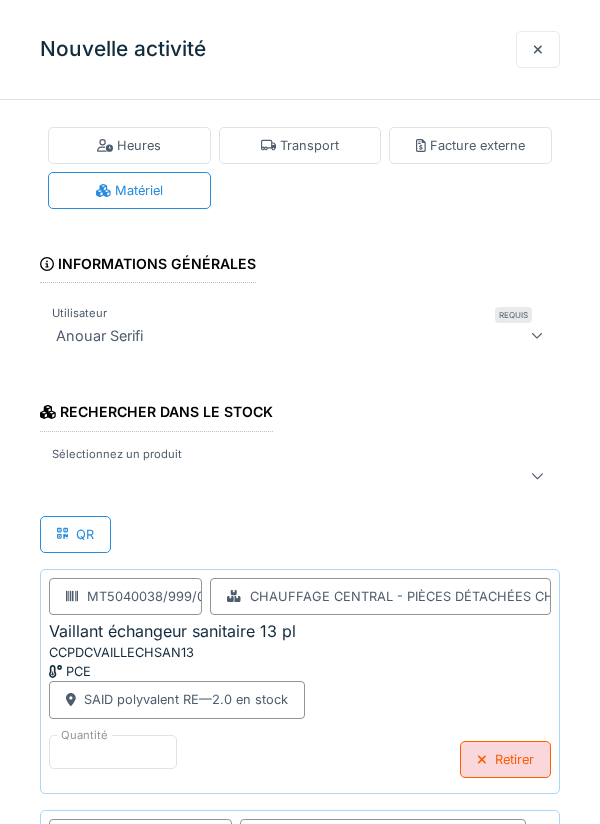 scroll, scrollTop: 0, scrollLeft: 0, axis: both 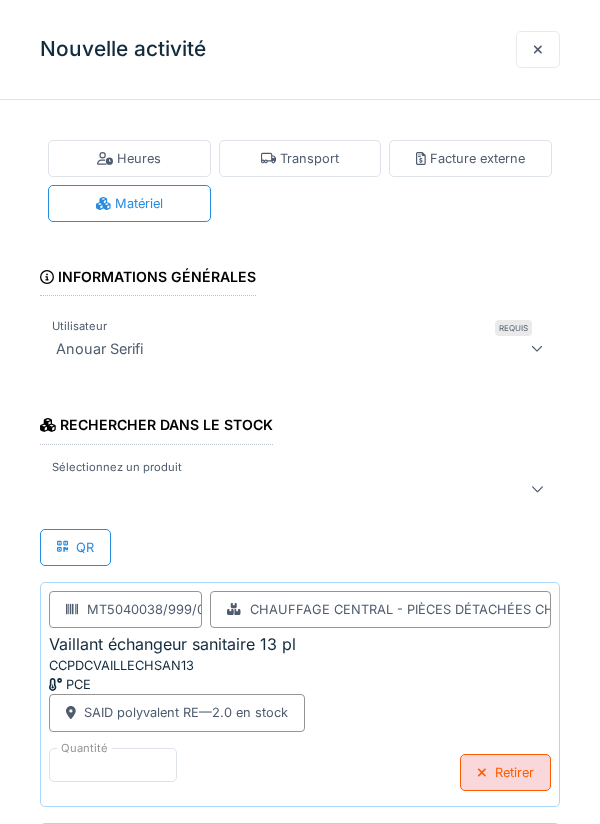 click at bounding box center (267, 489) 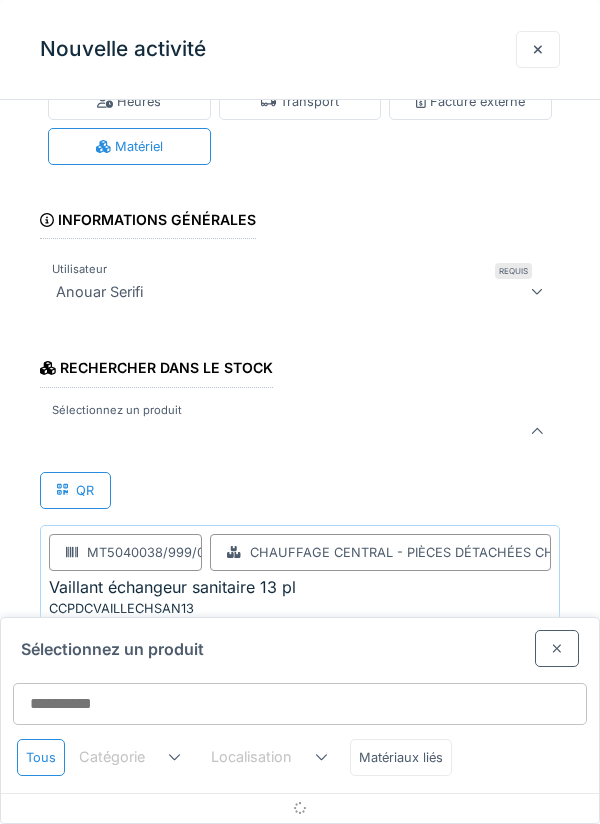scroll, scrollTop: 76, scrollLeft: 0, axis: vertical 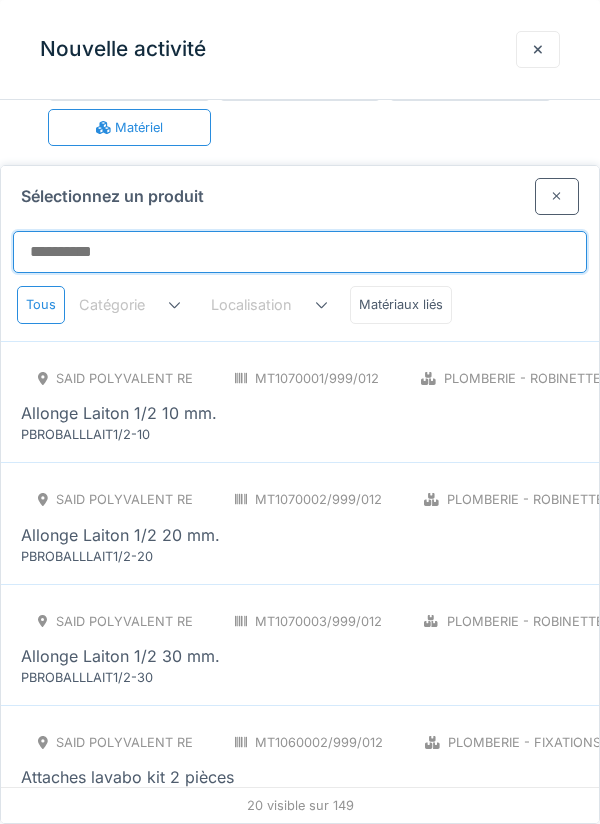click on "Sélectionnez un produit" at bounding box center [300, 252] 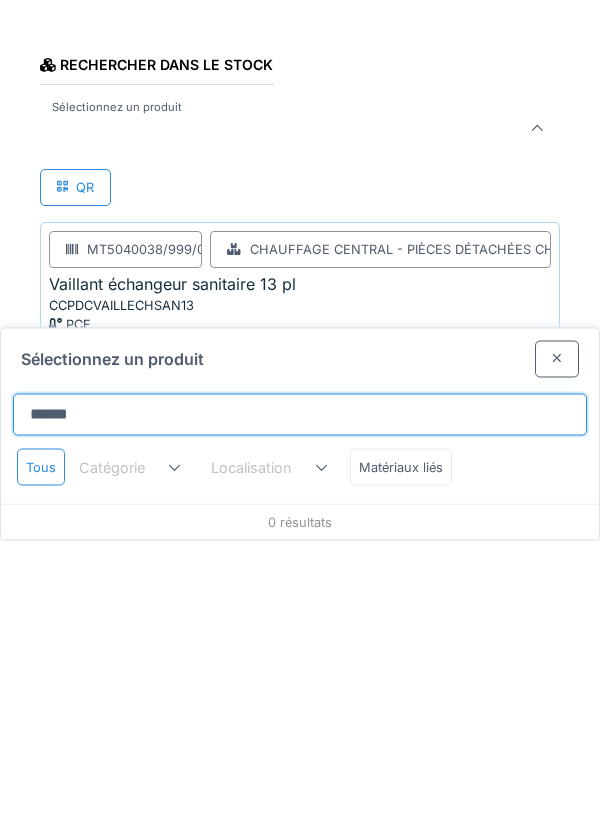 type on "*******" 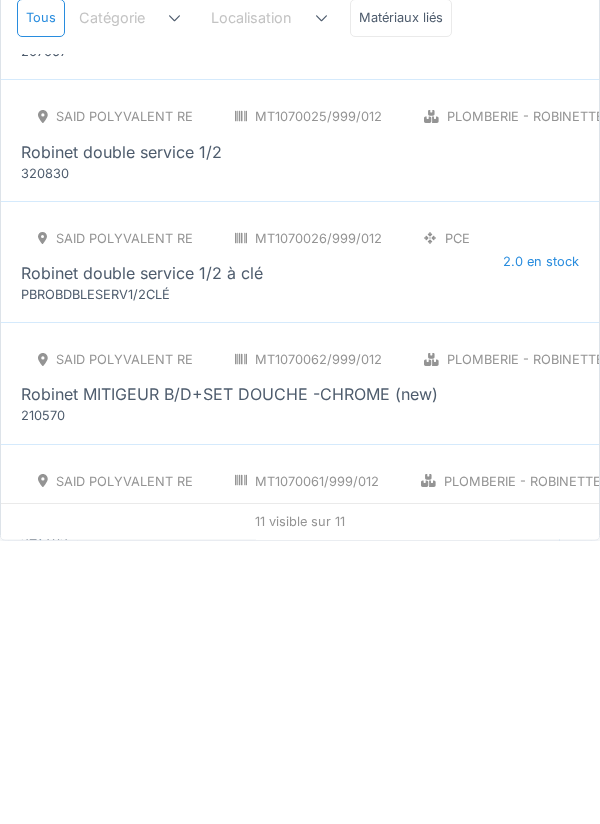scroll, scrollTop: 197, scrollLeft: 0, axis: vertical 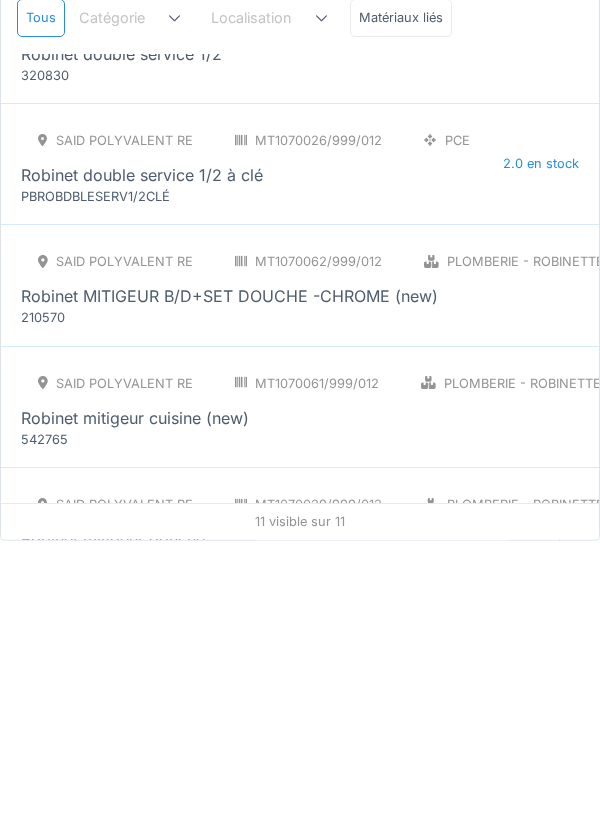 click on "SAID polyvalent RE MT1070062/999/012 Plomberie - Robinetterie PCE Robinet MITIGEUR B/D+SET DOUCHE -CHROME (new) 210570" at bounding box center (374, 569) 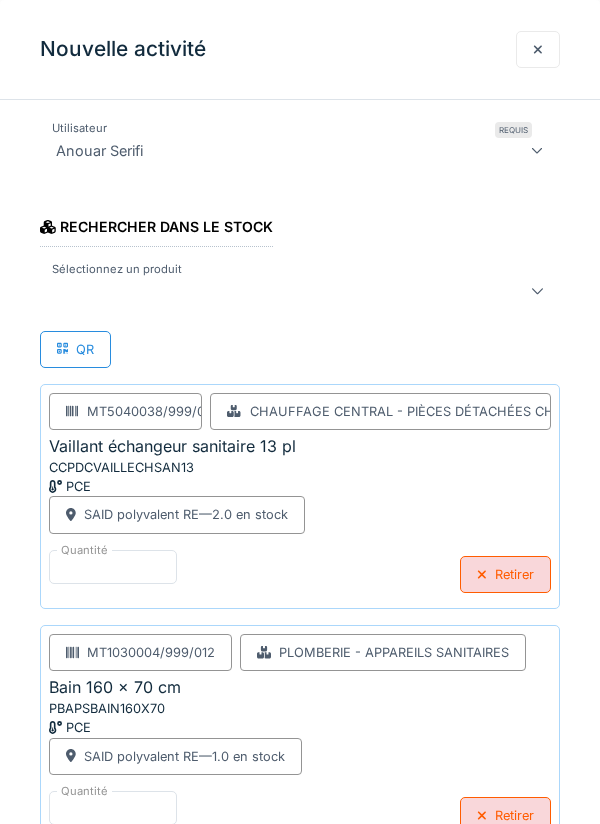 scroll, scrollTop: 483, scrollLeft: 0, axis: vertical 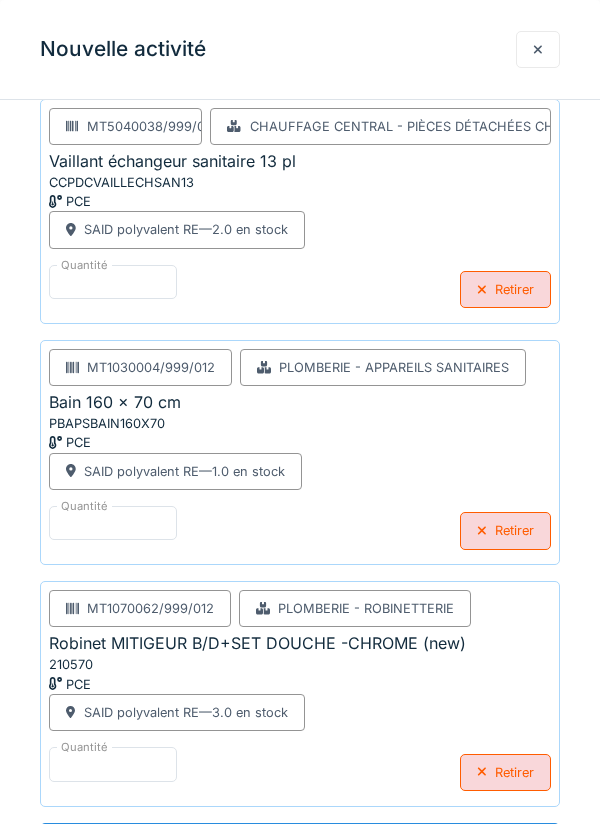 click on "Retirer" at bounding box center (505, 530) 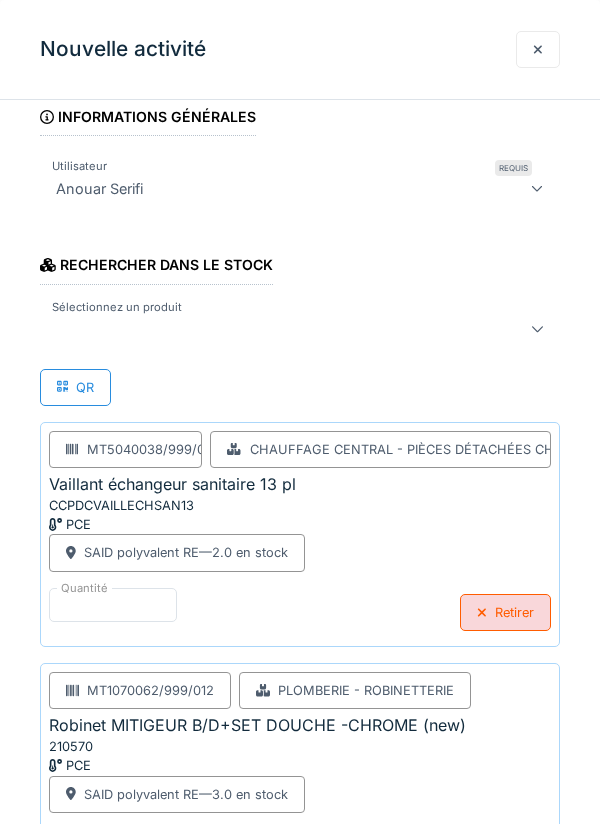 scroll, scrollTop: 242, scrollLeft: 0, axis: vertical 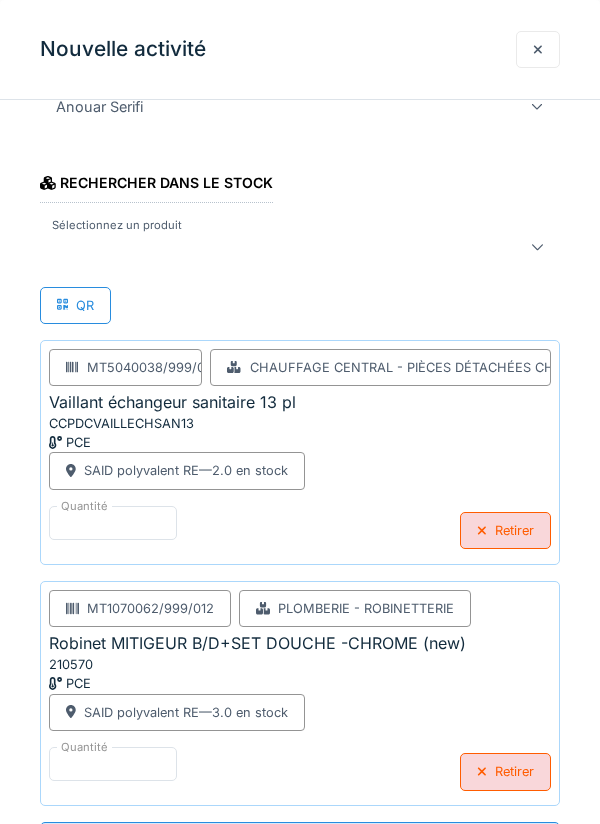 click on "**********" at bounding box center [300, 843] 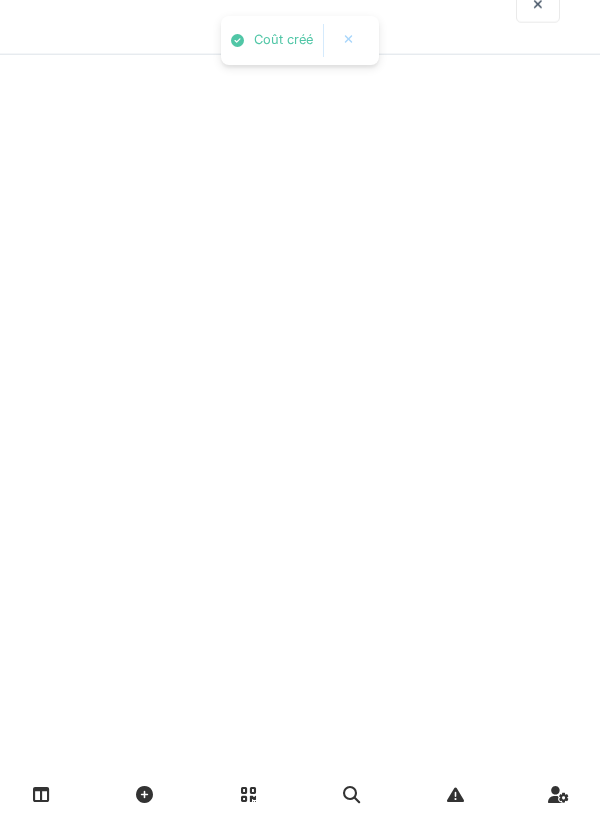 scroll, scrollTop: 0, scrollLeft: 0, axis: both 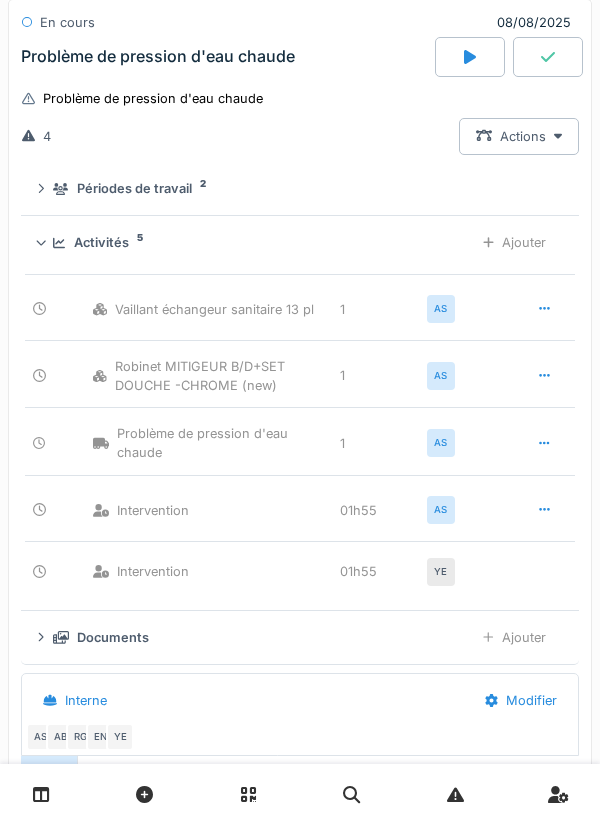 click on "Ajouter" at bounding box center (514, 242) 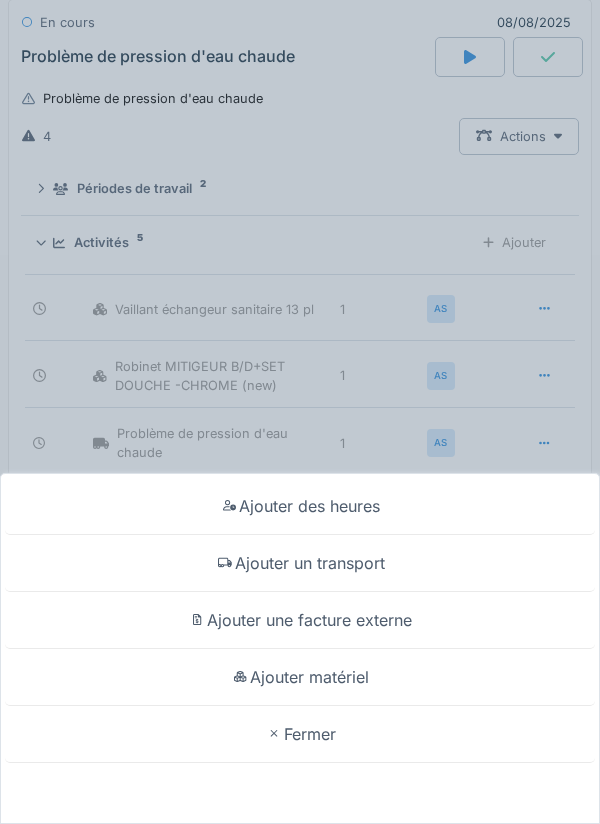 click on "Ajouter matériel" at bounding box center (300, 677) 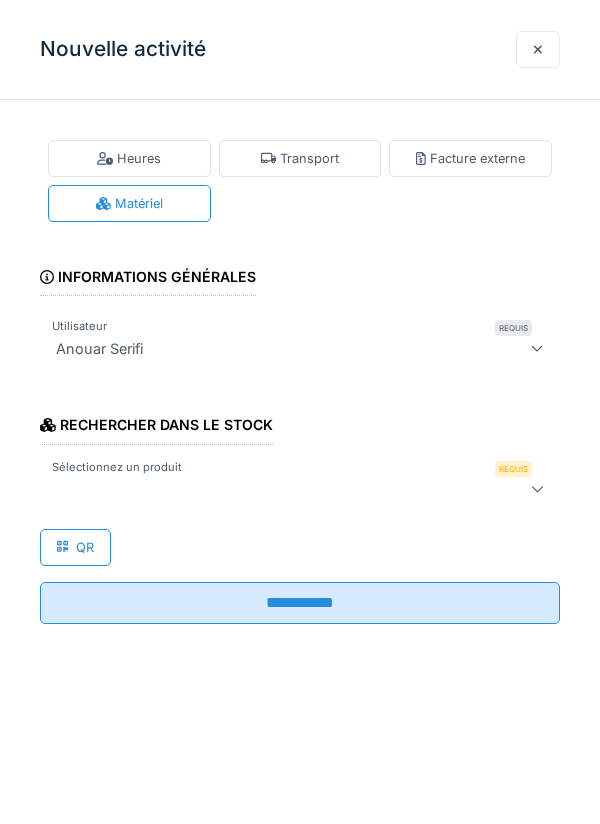 click at bounding box center (300, 489) 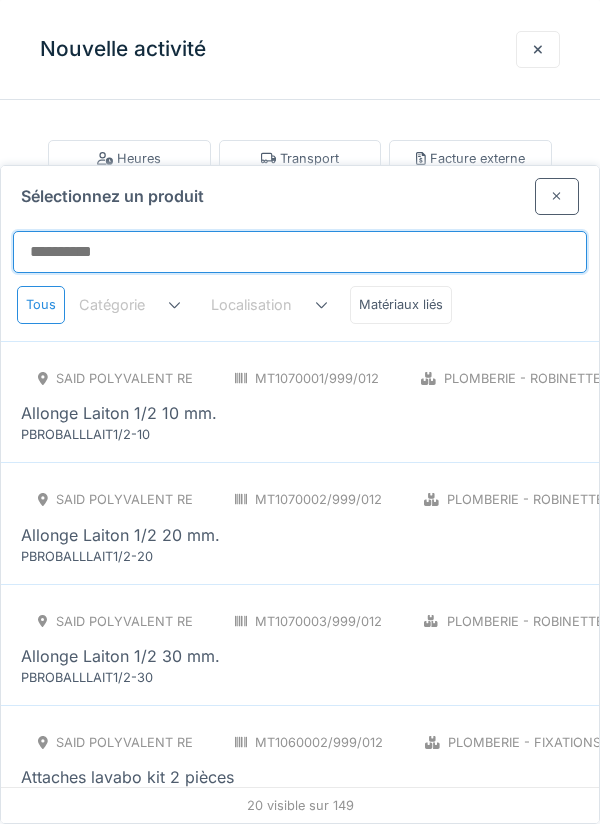 click on "Sélectionnez un produit" at bounding box center (300, 252) 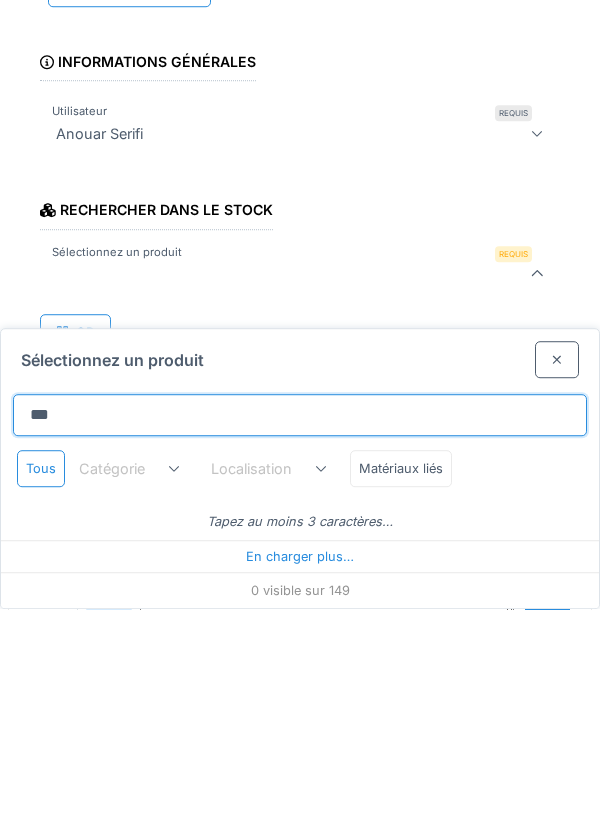 type on "****" 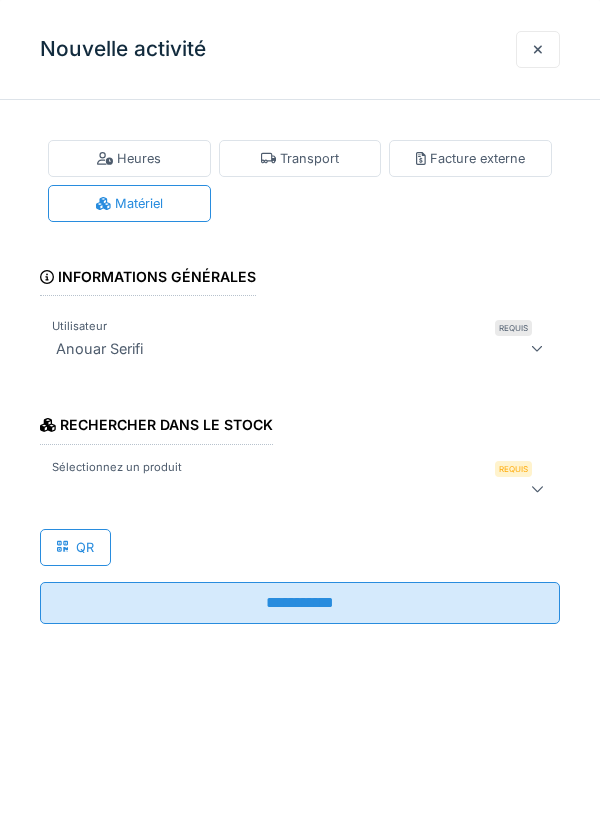click at bounding box center (267, 489) 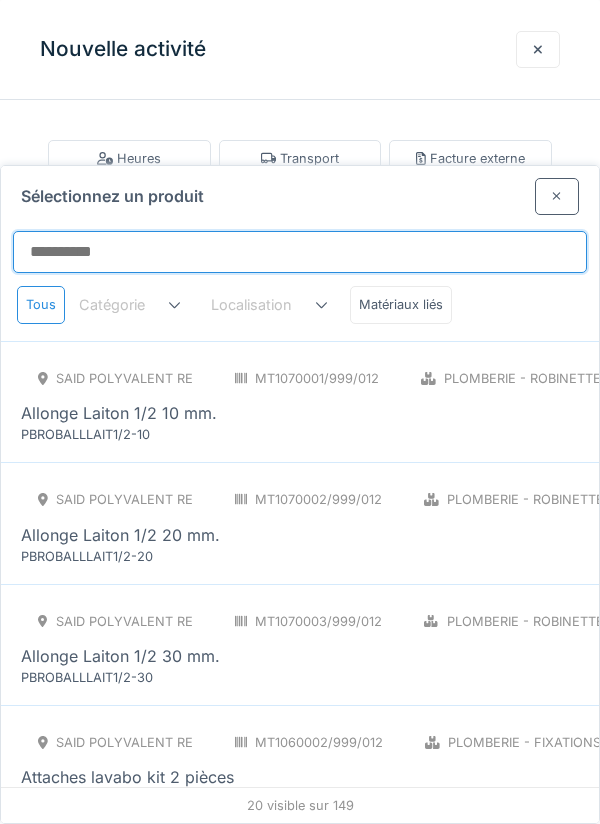 click on "Sélectionnez un produit" at bounding box center (300, 252) 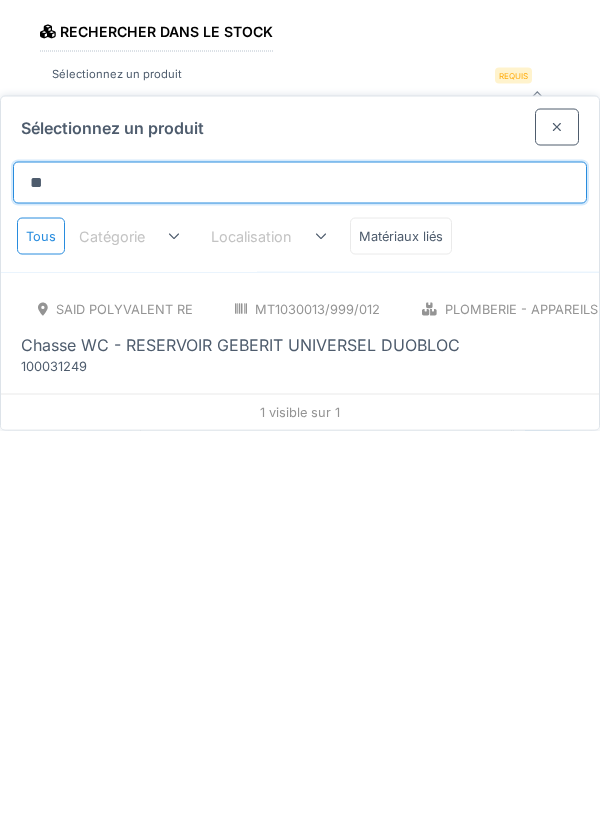 type on "*" 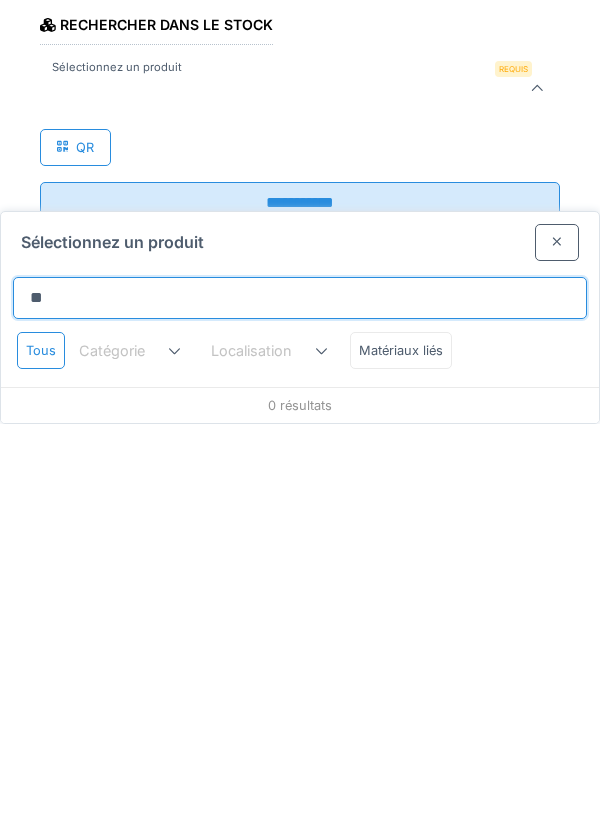 type on "*" 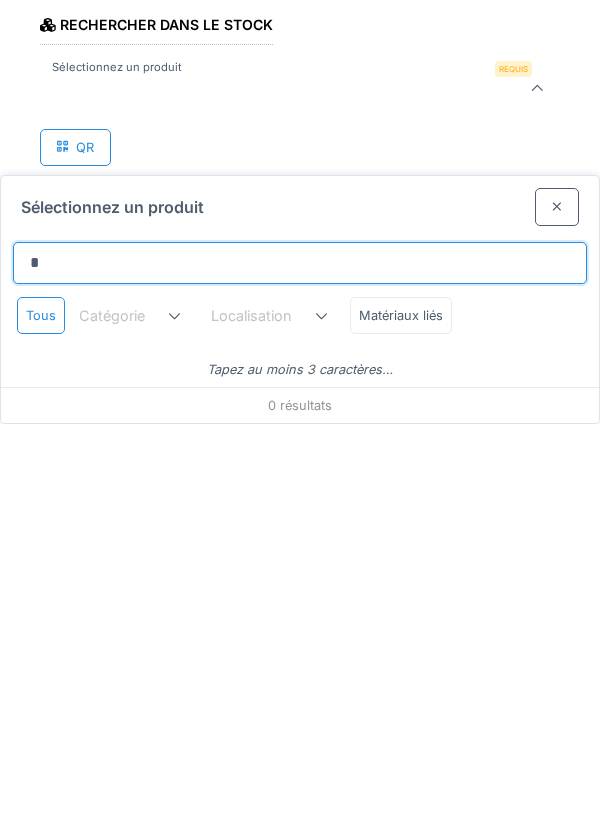 type 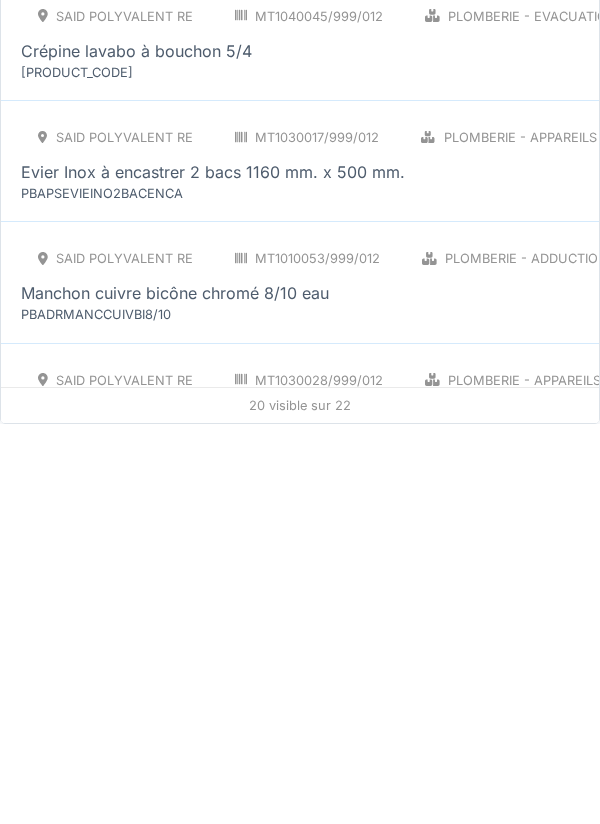 scroll, scrollTop: 1503, scrollLeft: 0, axis: vertical 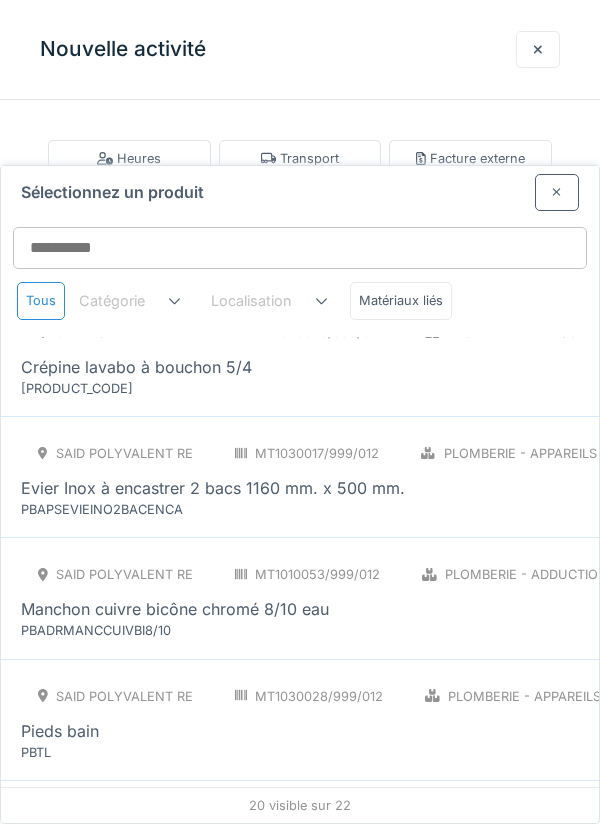 click at bounding box center (557, 192) 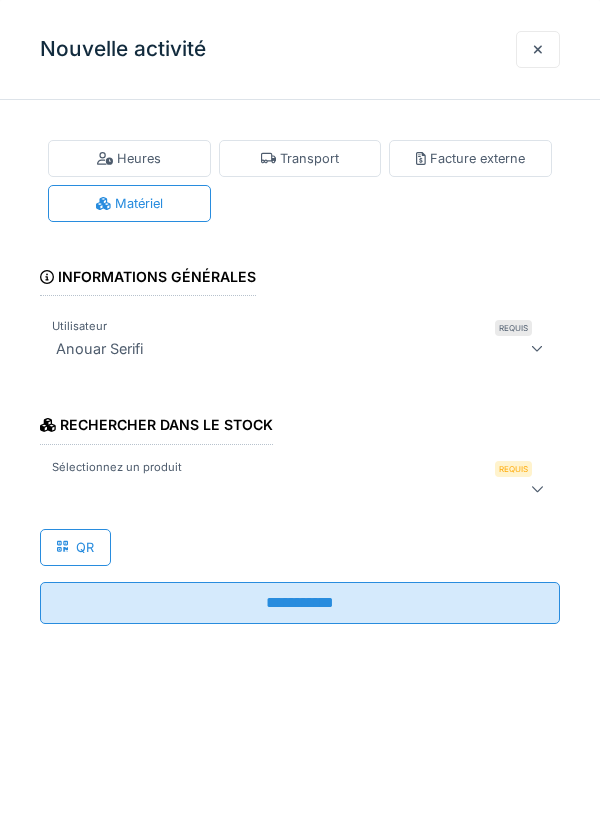 click on "**********" at bounding box center (300, 603) 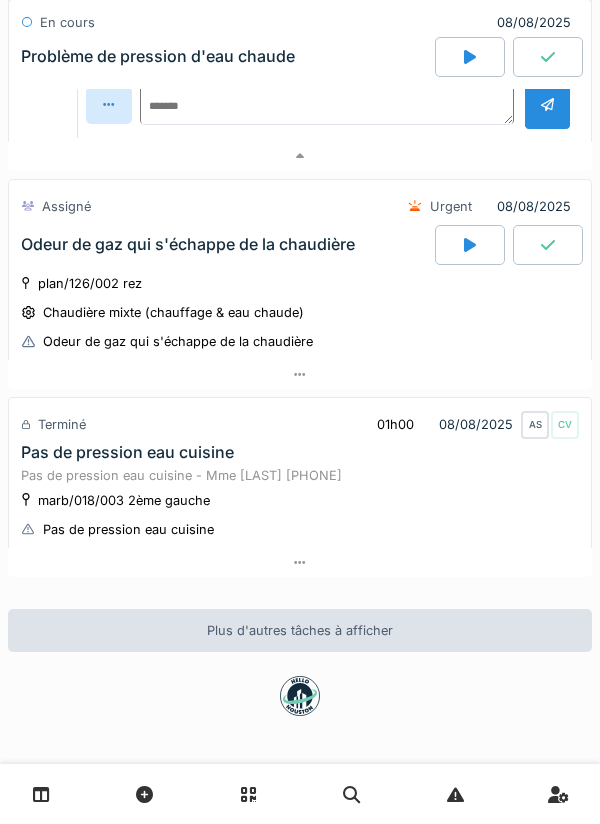 scroll, scrollTop: 2288, scrollLeft: 0, axis: vertical 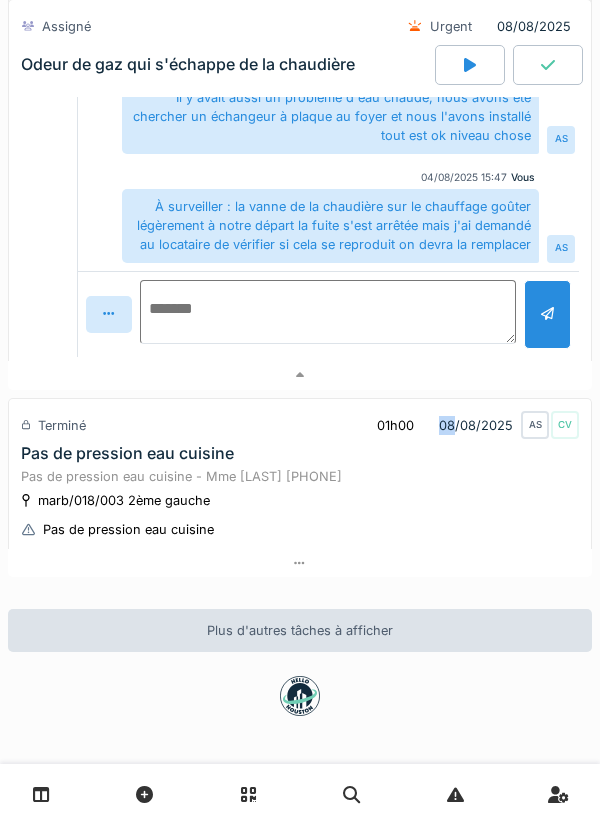 click at bounding box center (328, 312) 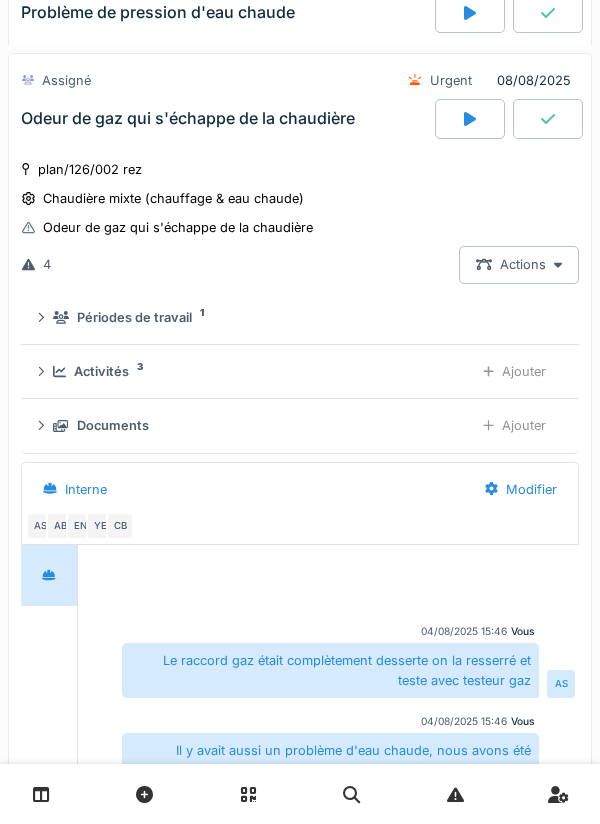 scroll, scrollTop: 2384, scrollLeft: 0, axis: vertical 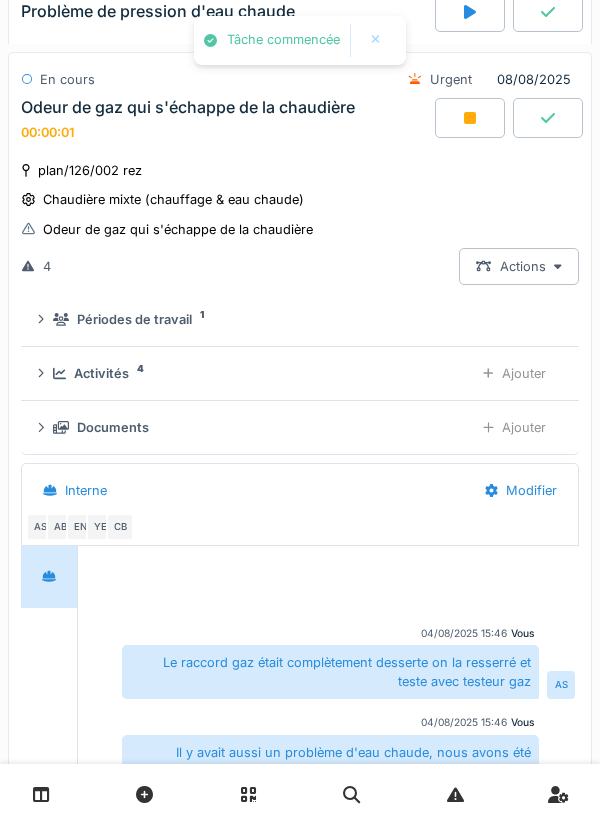 click on "Ajouter" at bounding box center (514, 373) 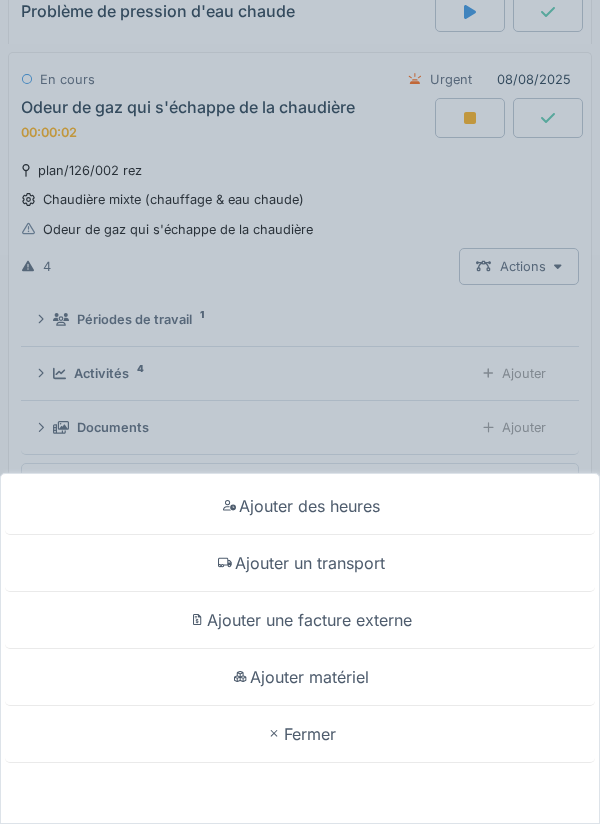click on "Ajouter un transport" at bounding box center (300, 563) 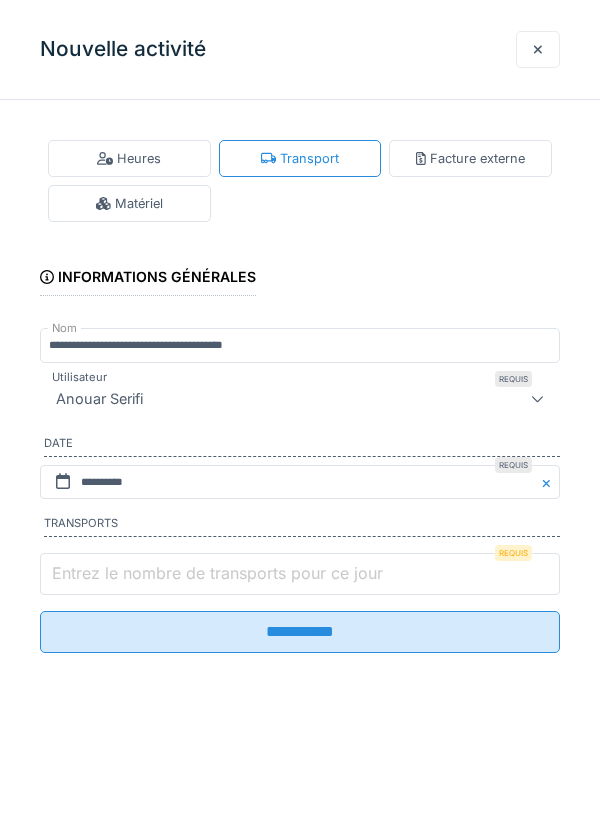 click on "Entrez le nombre de transports pour ce jour" at bounding box center (300, 574) 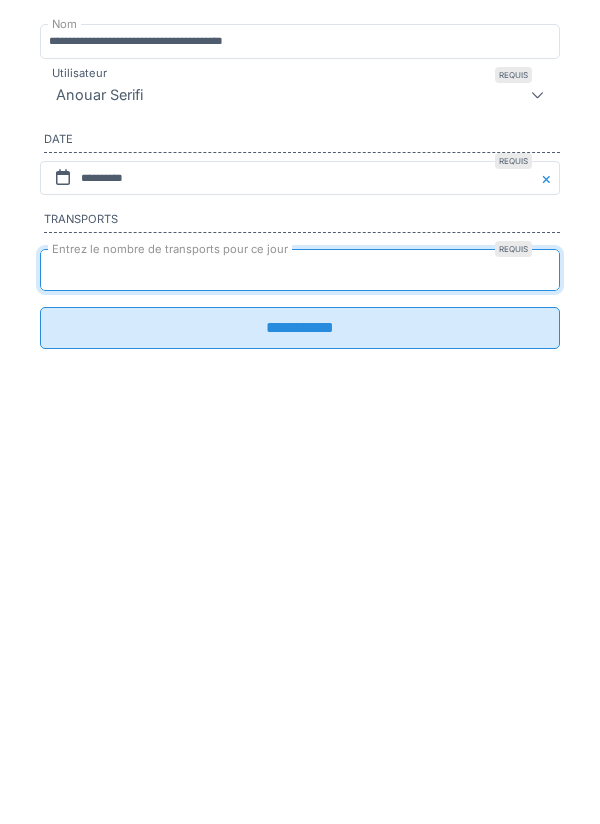 type on "*" 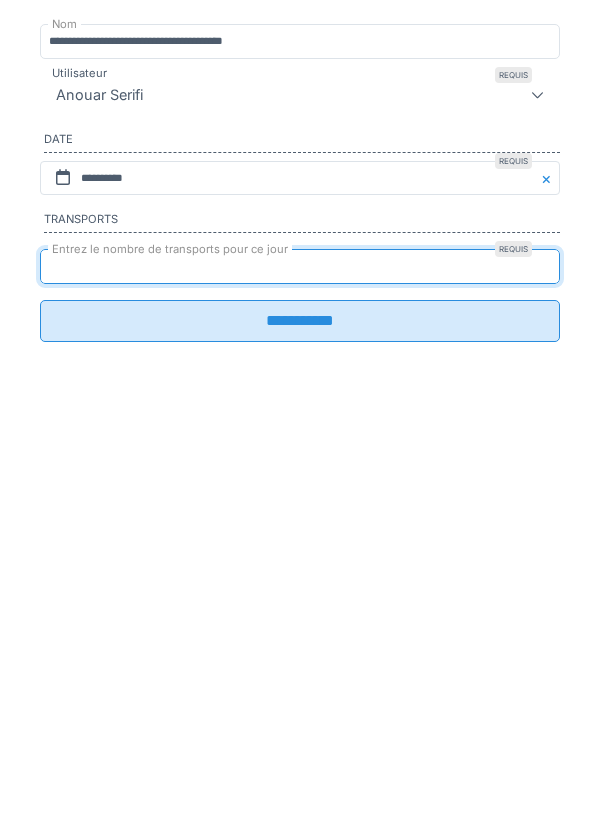 click on "**********" at bounding box center [300, 625] 